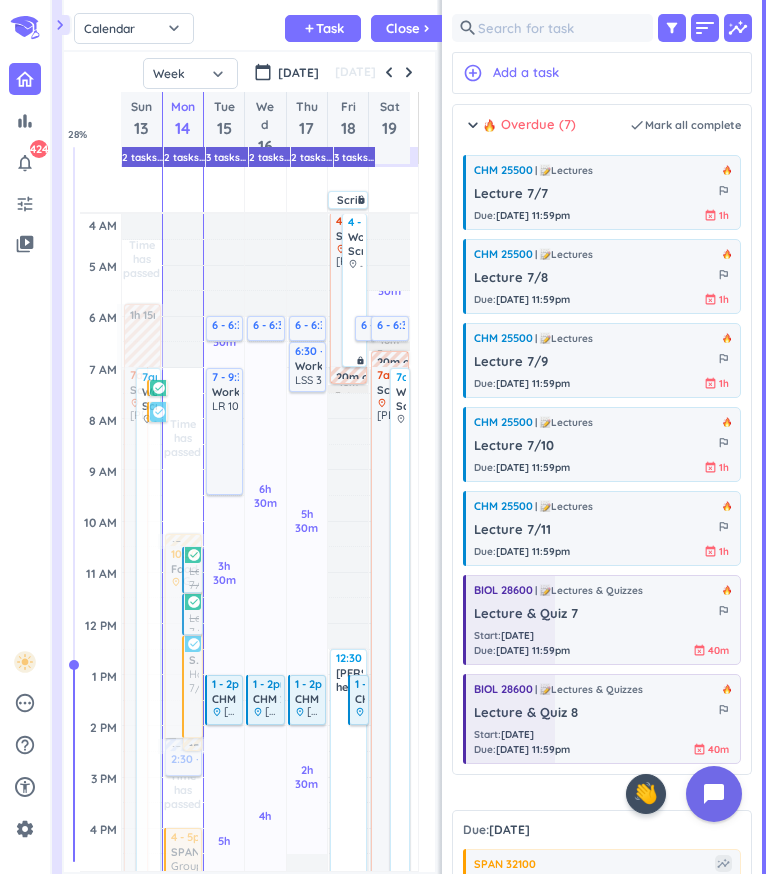 scroll, scrollTop: 0, scrollLeft: 0, axis: both 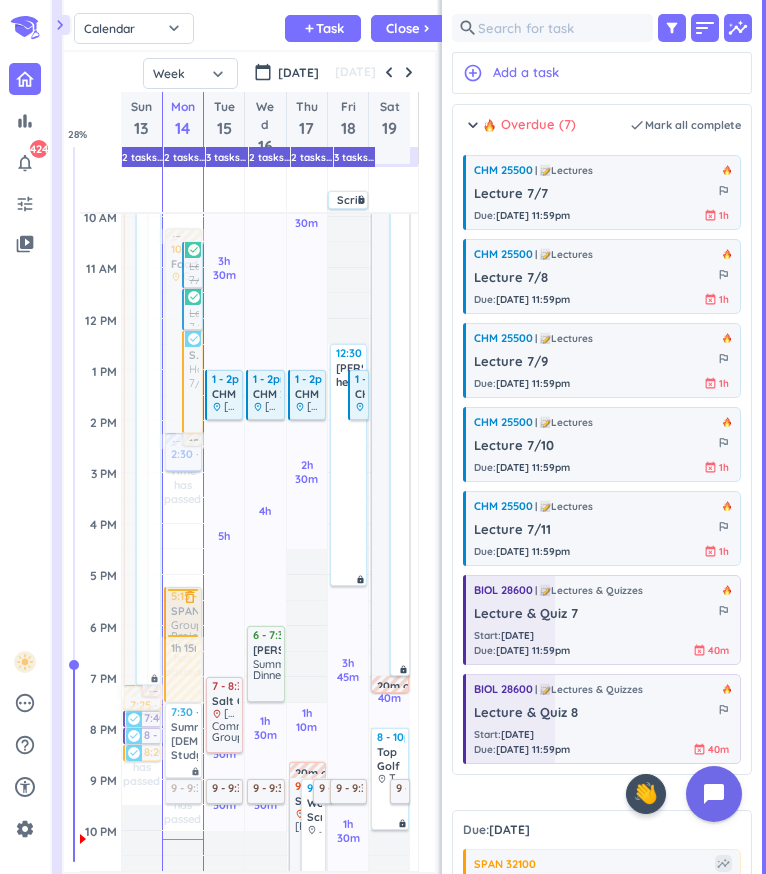 drag, startPoint x: 173, startPoint y: 550, endPoint x: 175, endPoint y: 606, distance: 56.0357 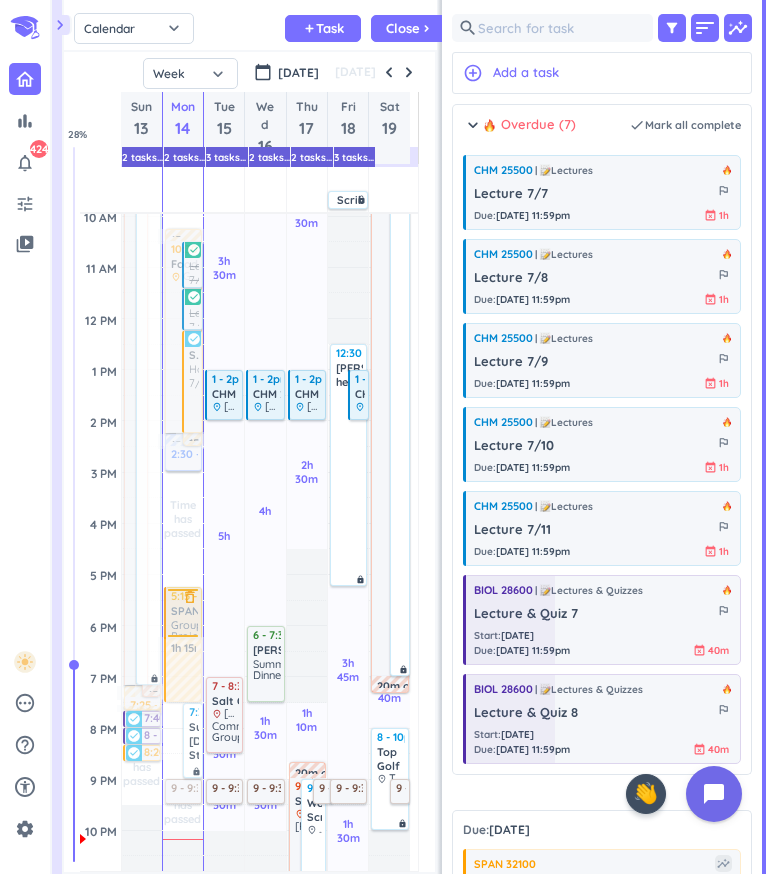 click on "Time has passed Past due Plan Time has passed Past due Plan Time has passed Past due Plan Adjust Awake Time Adjust Awake Time 10:30am - 2:15pm Food delete_outline place Greyhouse Coffee & Supply Co. - [GEOGRAPHIC_DATA] 10:30 - 11:25am CHM 25500 Lecture 7/2 more_vert check_circle   11:25am - 12:15pm Lecture 7/3 more_vert check_circle   12:15 - 2:15pm SPAN 32100 Homework 7/14 more_vert check_circle   15m commute 15m commute 1h 15m commute 7:30 - 9pm Summer Bible Study lock 15m commute 2:30 - 3pm Workout delete_outline LSS 3 5:20 - 6:20pm SPAN 32100 delete_outline Group Project 9 - 9:30pm Read delete_outline [DEMOGRAPHIC_DATA] 2  5:15 - 6:15pm SPAN 32100 delete_outline Group Project 1h 15m commute" at bounding box center [183, 523] 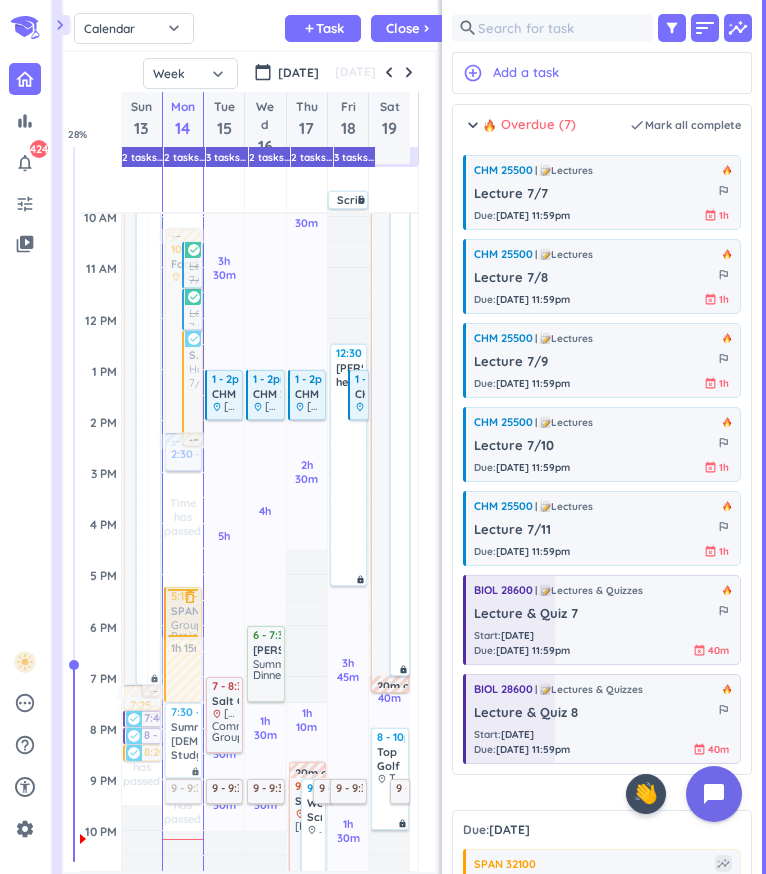 click at bounding box center (182, 613) 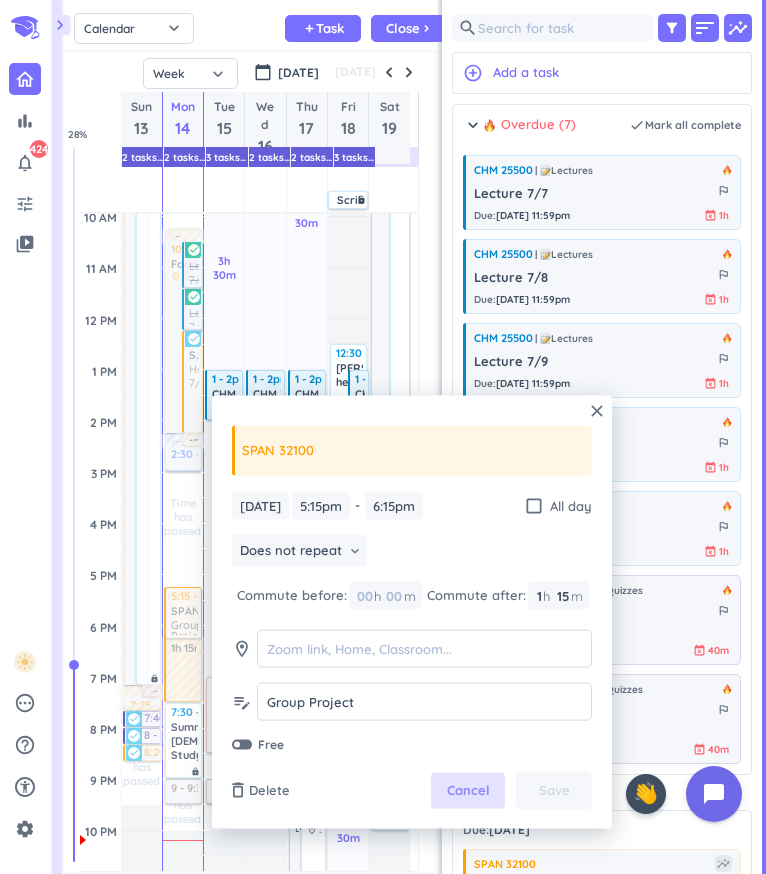 click on "Cancel" at bounding box center [468, 791] 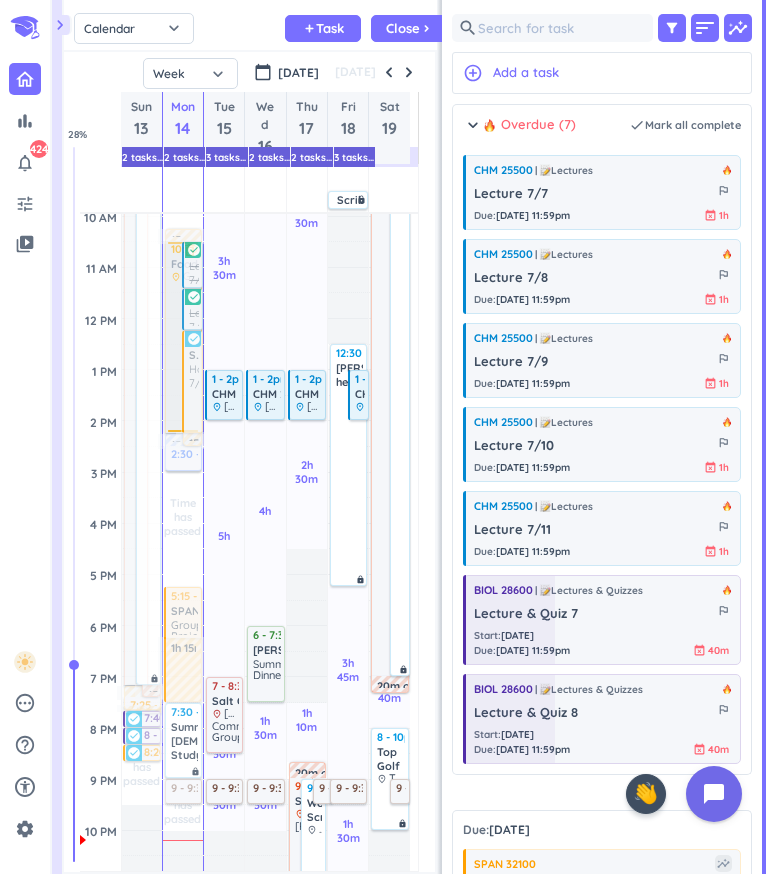 click at bounding box center [182, 337] 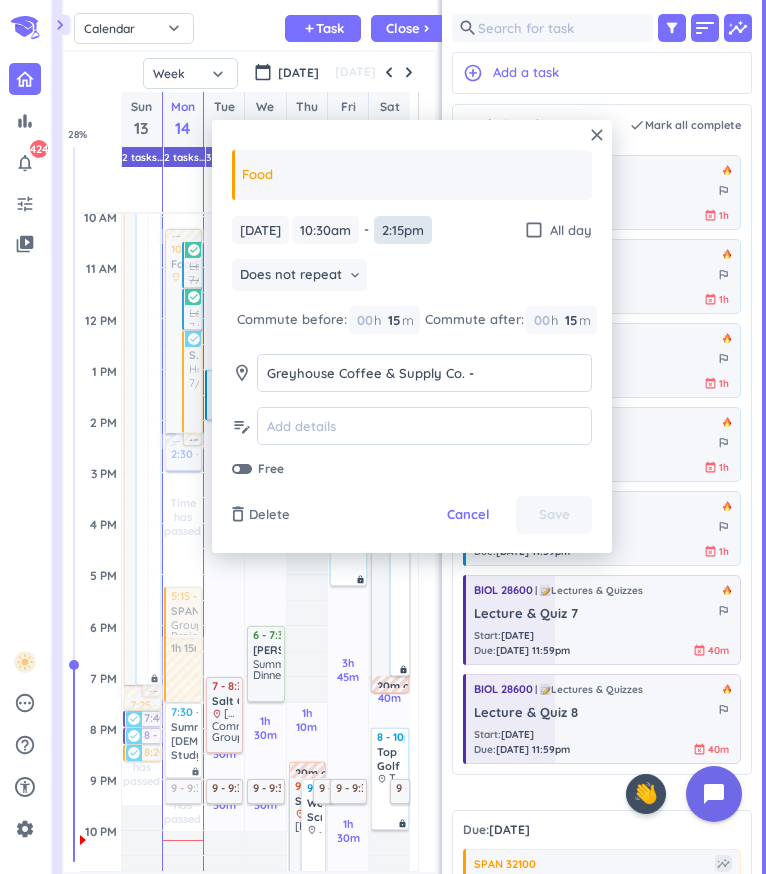 click on "2:15pm" at bounding box center [403, 230] 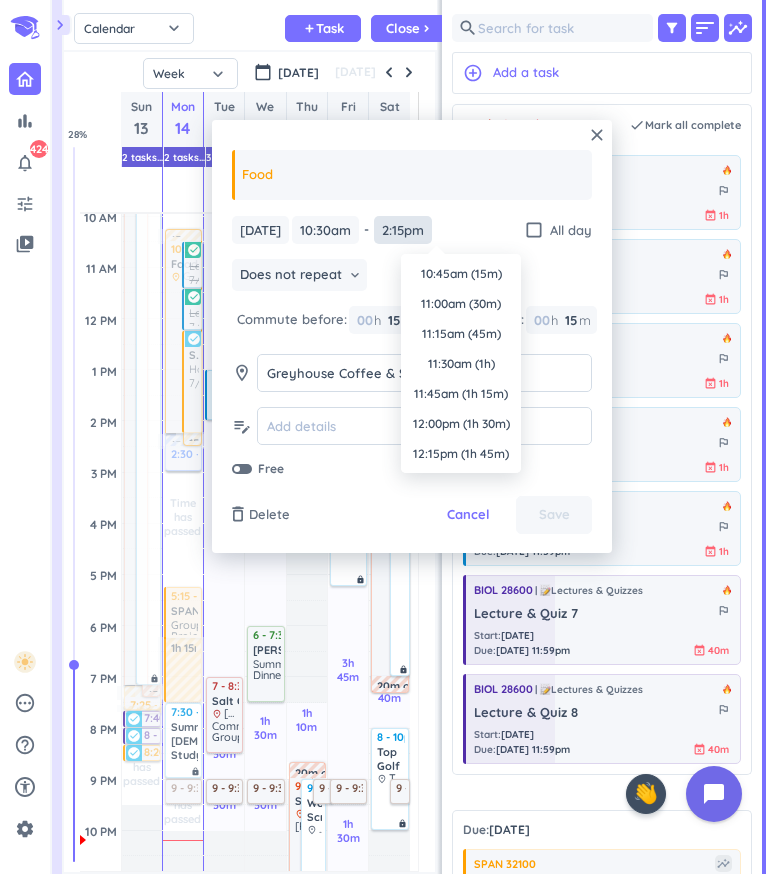 scroll, scrollTop: 420, scrollLeft: 0, axis: vertical 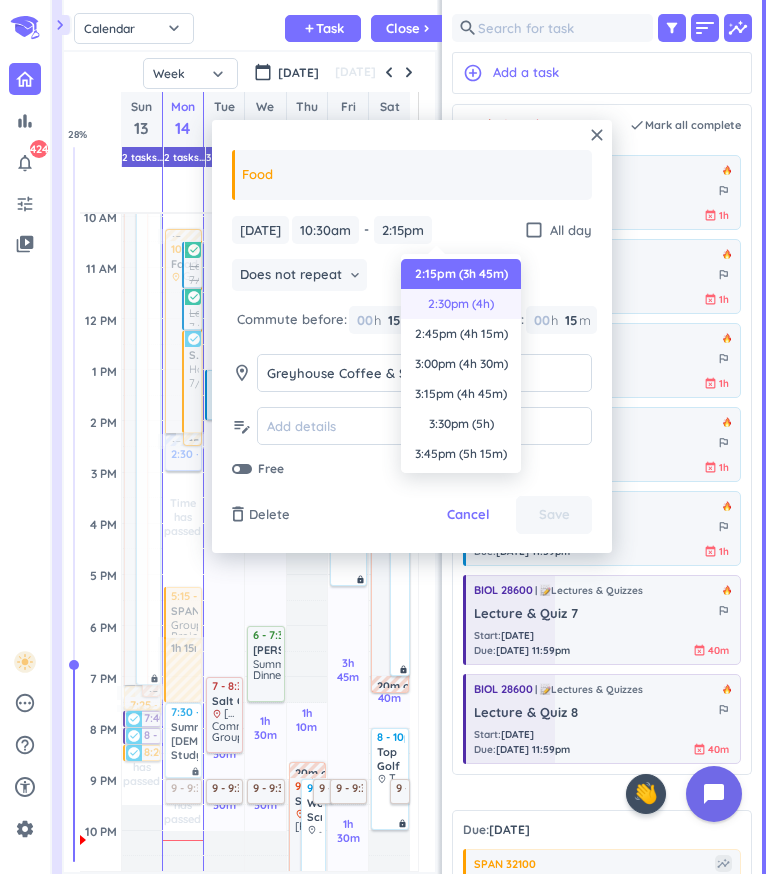 click on "2:30pm (4h)" at bounding box center [461, 304] 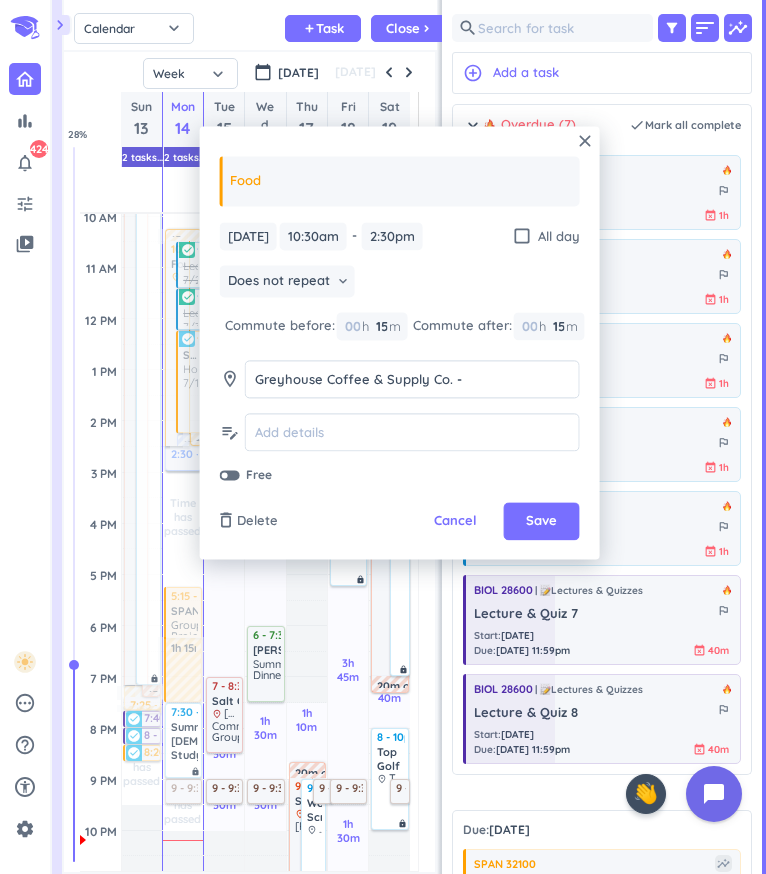 click on "Save" at bounding box center [541, 522] 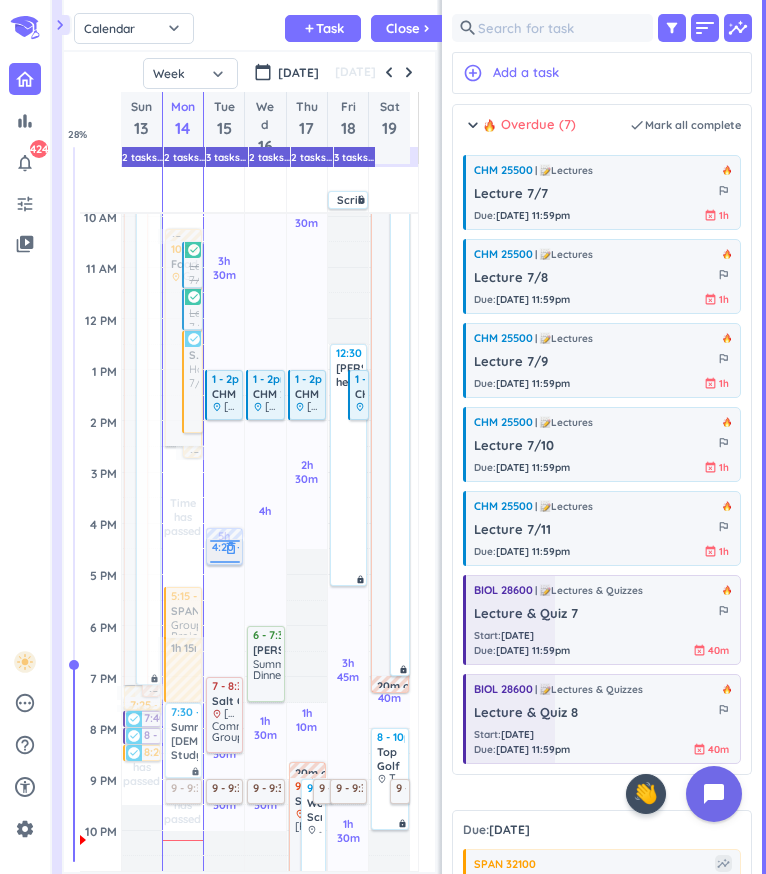 drag, startPoint x: 172, startPoint y: 458, endPoint x: 224, endPoint y: 552, distance: 107.42439 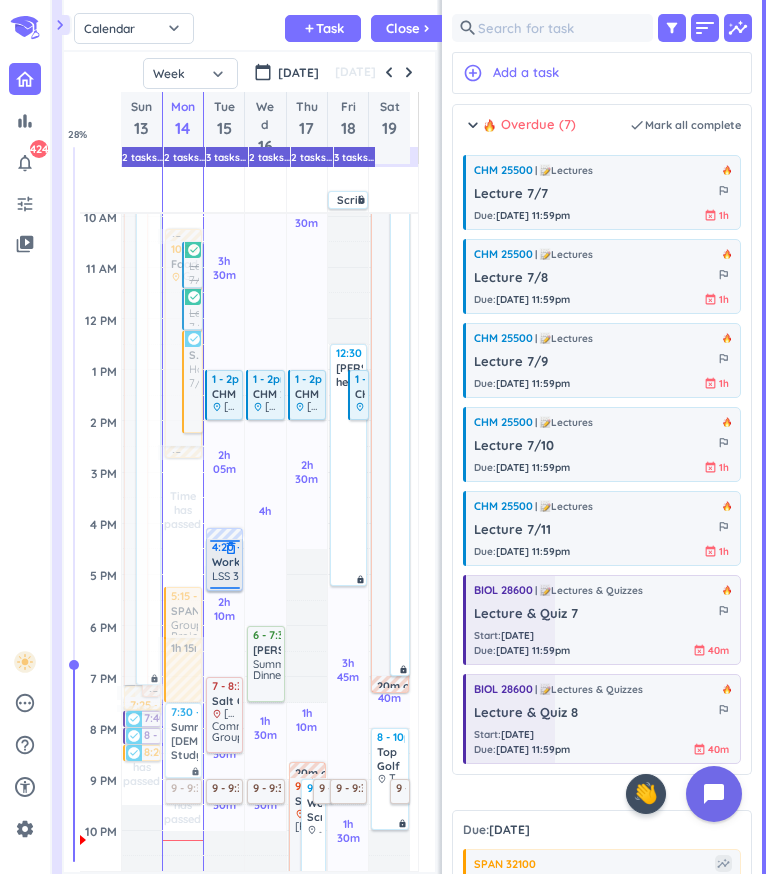 drag, startPoint x: 220, startPoint y: 562, endPoint x: 228, endPoint y: 587, distance: 26.24881 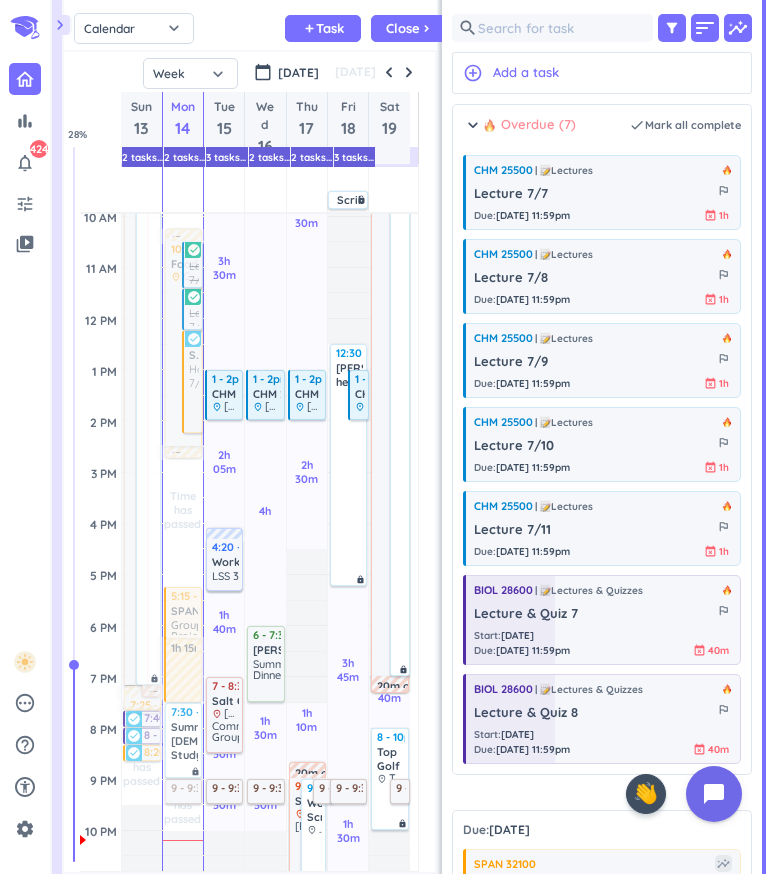 click on "Overdue (7)" at bounding box center [529, 125] 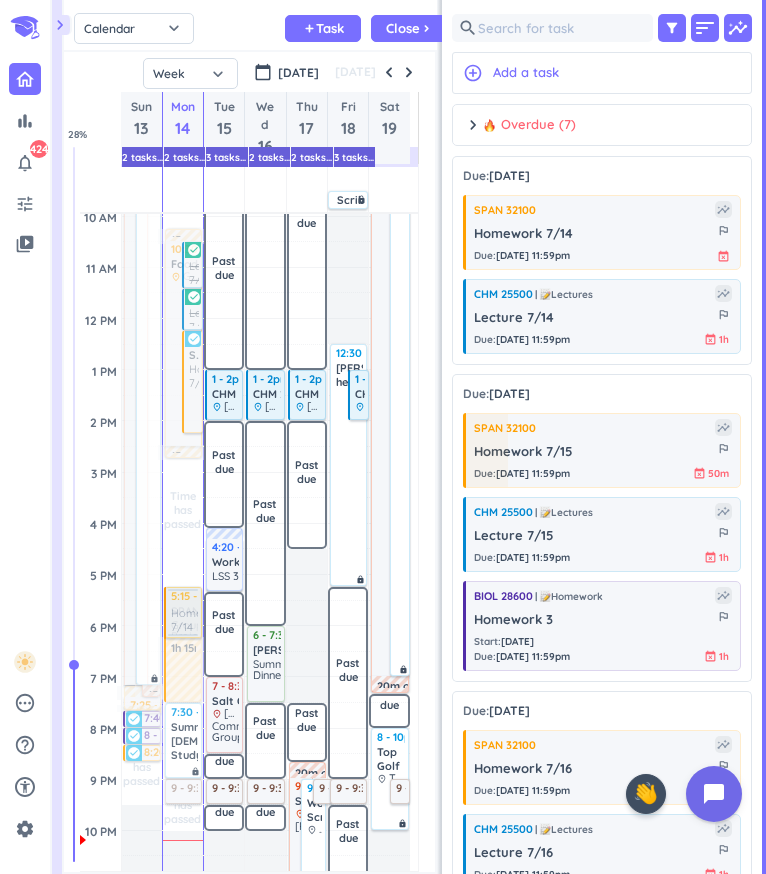 drag, startPoint x: 545, startPoint y: 217, endPoint x: 185, endPoint y: 589, distance: 517.6717 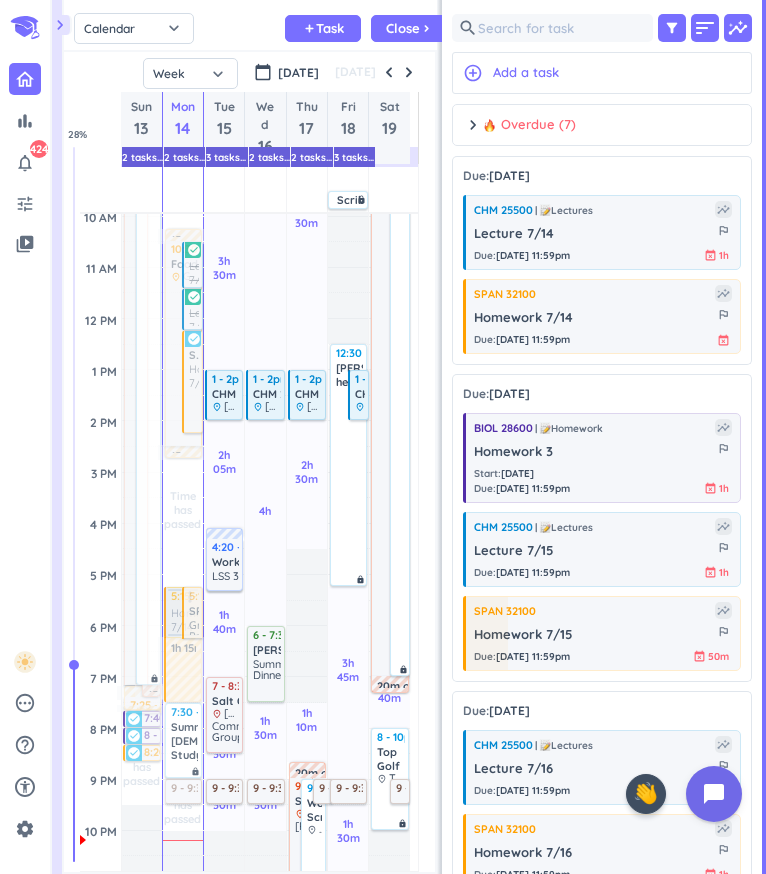 click at bounding box center [182, 612] 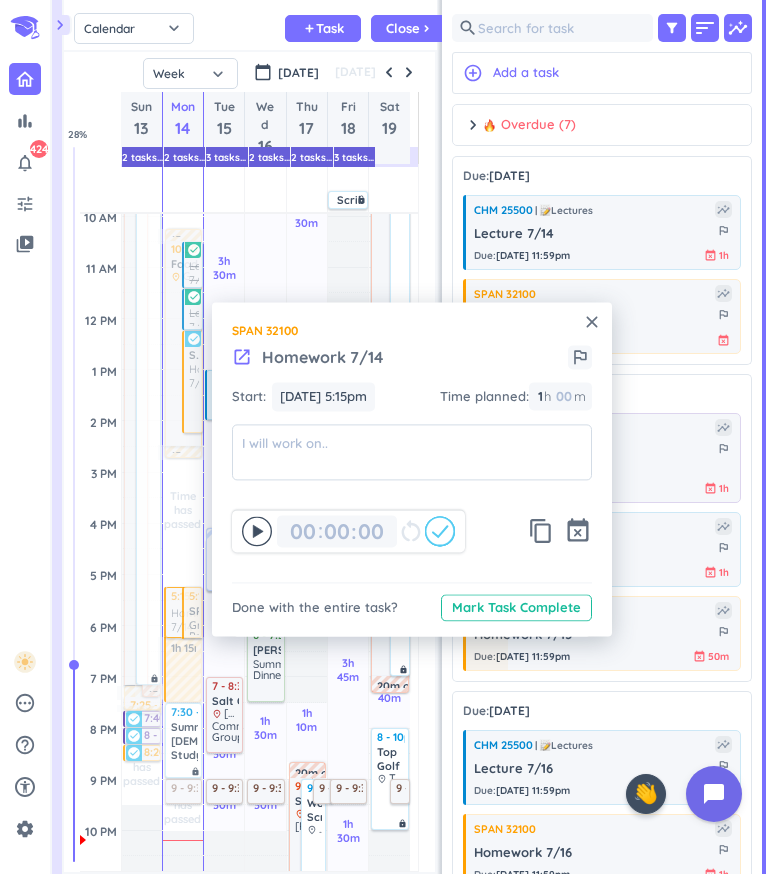 click 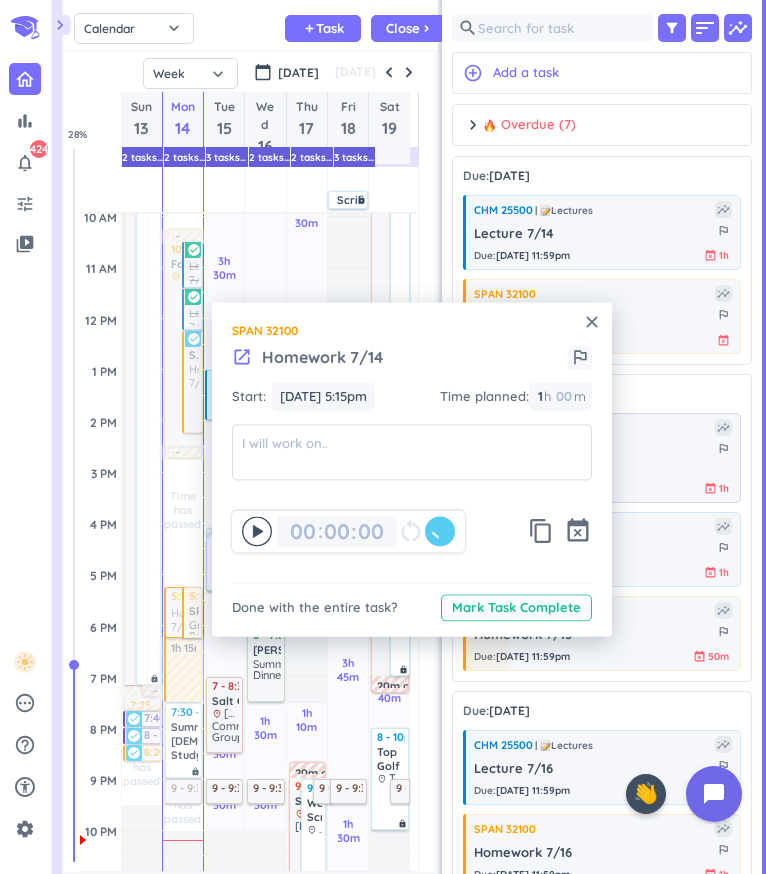 click on "close SPAN 32100 launch Homework 7/14 outlined_flag Start: [DATE] 5:15pm [DATE] 5:15pm Time planned : 1 1 00 h 00 m 00 00 : 00 restart_alt content_copy event_busy Done with the entire task? Mark Task Complete" at bounding box center [412, 469] 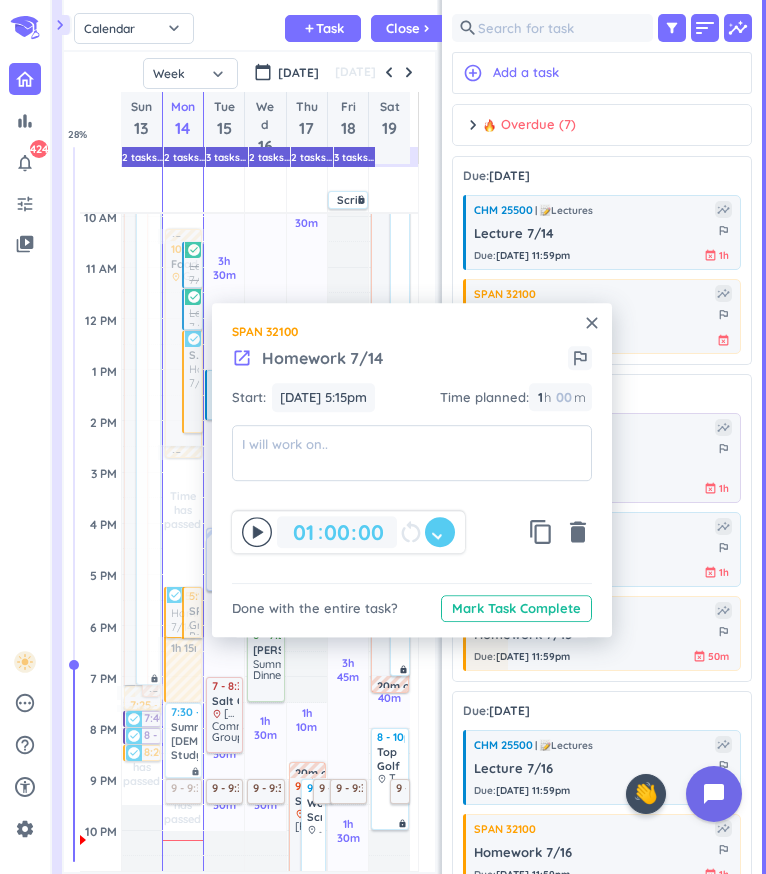 type on "01" 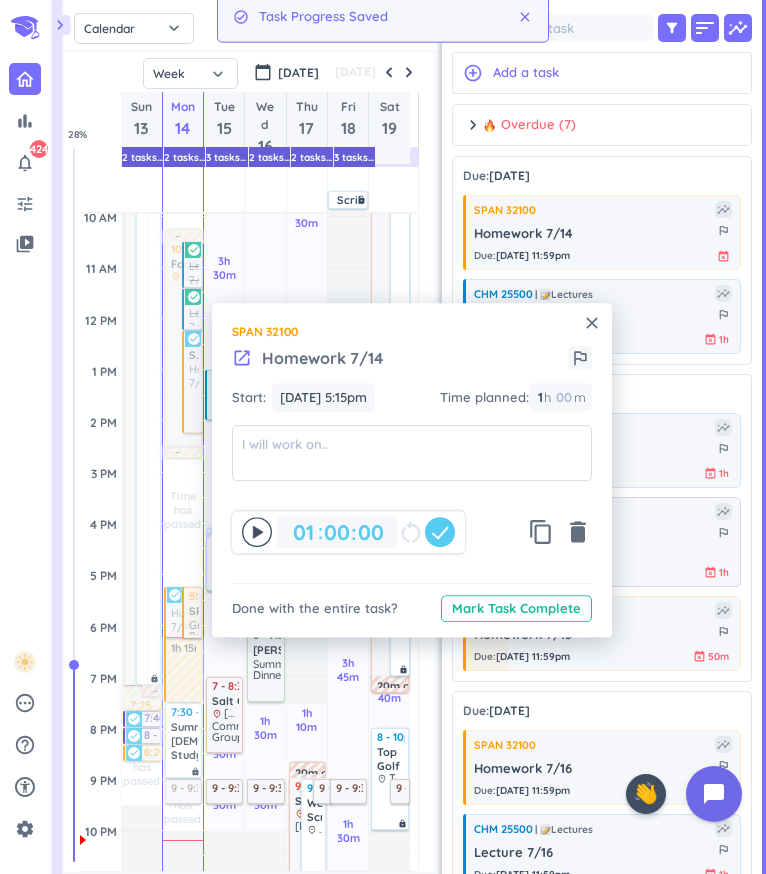 click on "close" at bounding box center [592, 323] 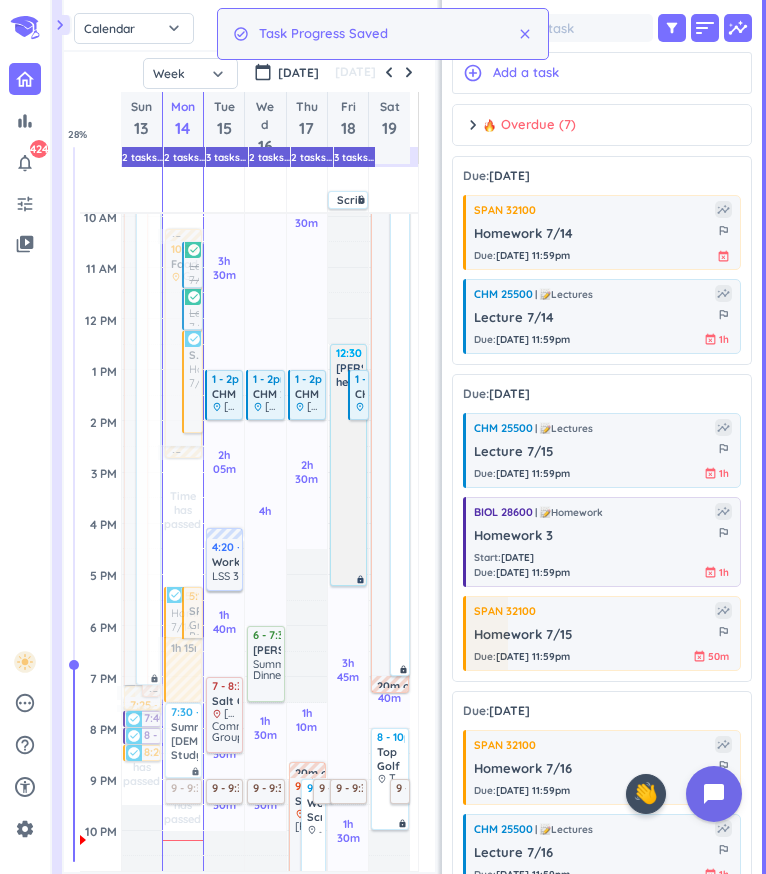 scroll, scrollTop: 542, scrollLeft: 0, axis: vertical 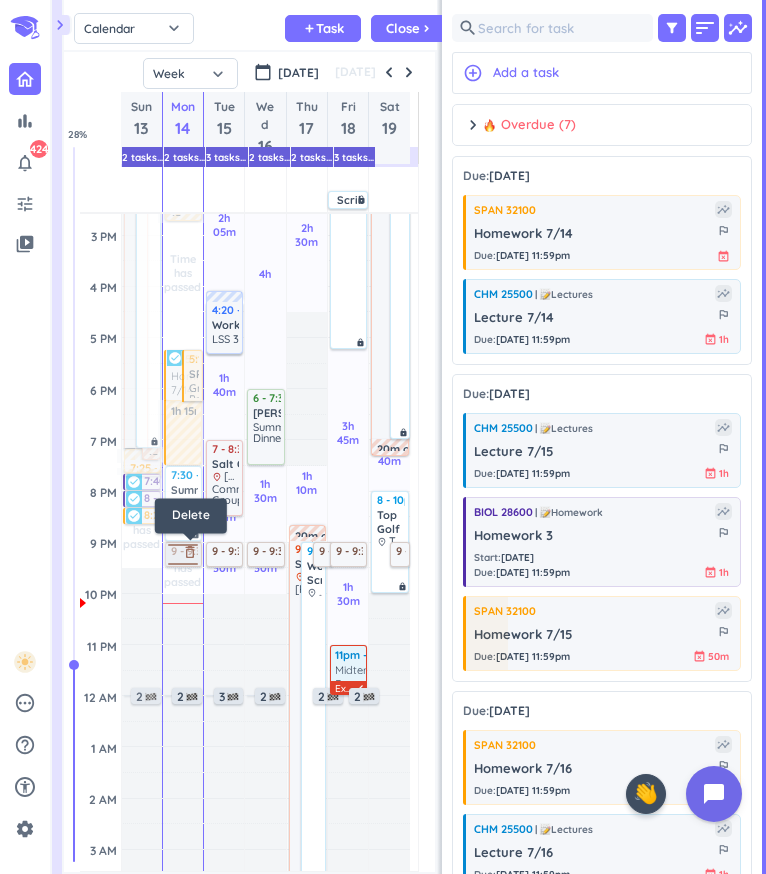 click on "delete_outline" at bounding box center (190, 552) 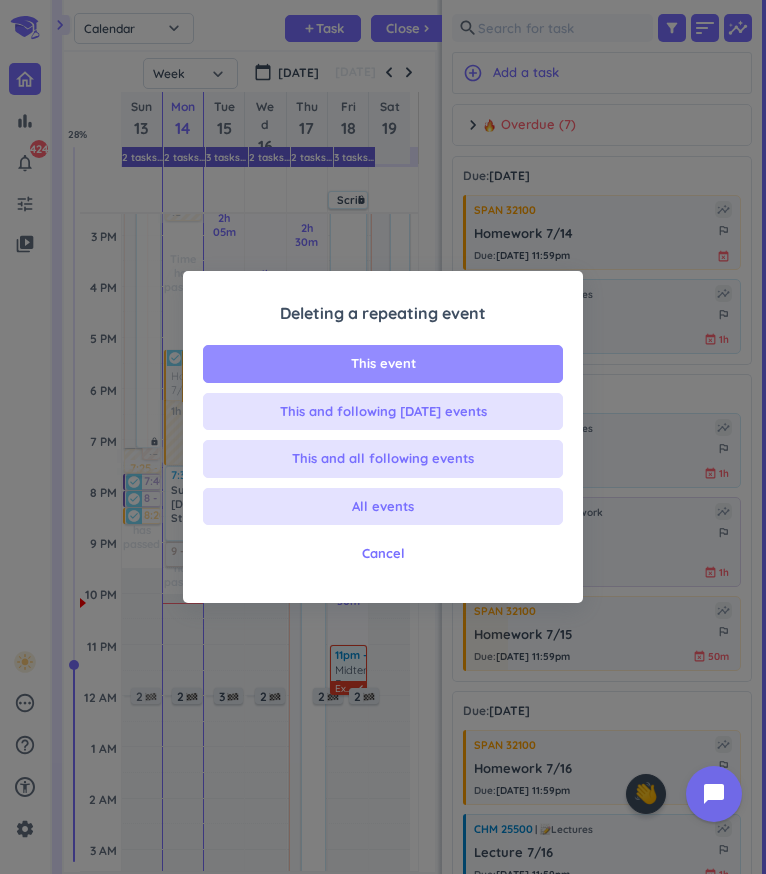 click on "This event" at bounding box center [383, 364] 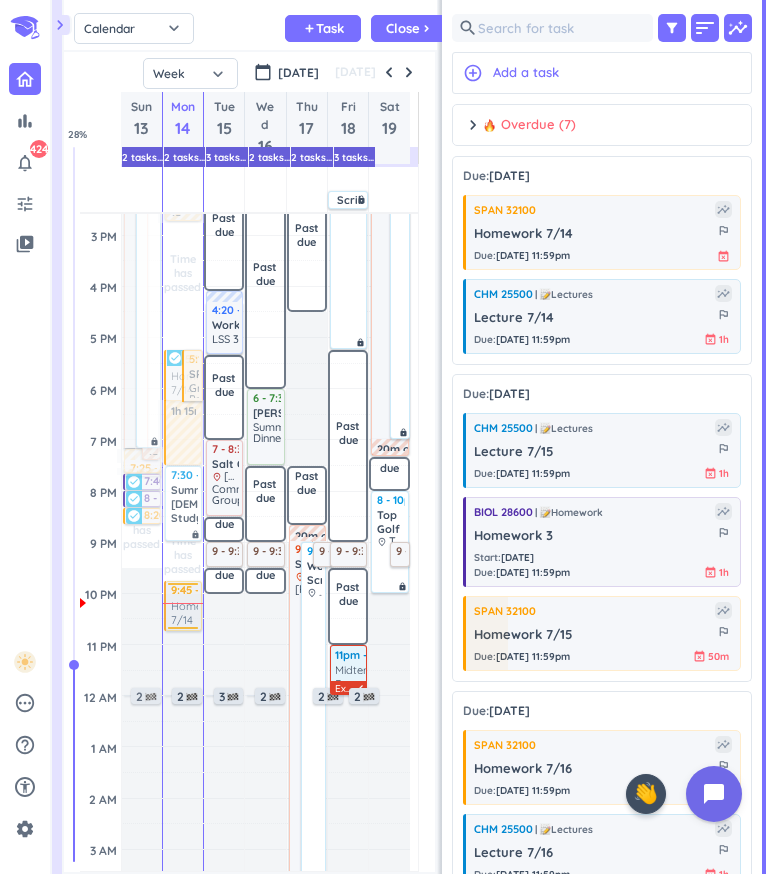 drag, startPoint x: 606, startPoint y: 241, endPoint x: 192, endPoint y: 583, distance: 536.99164 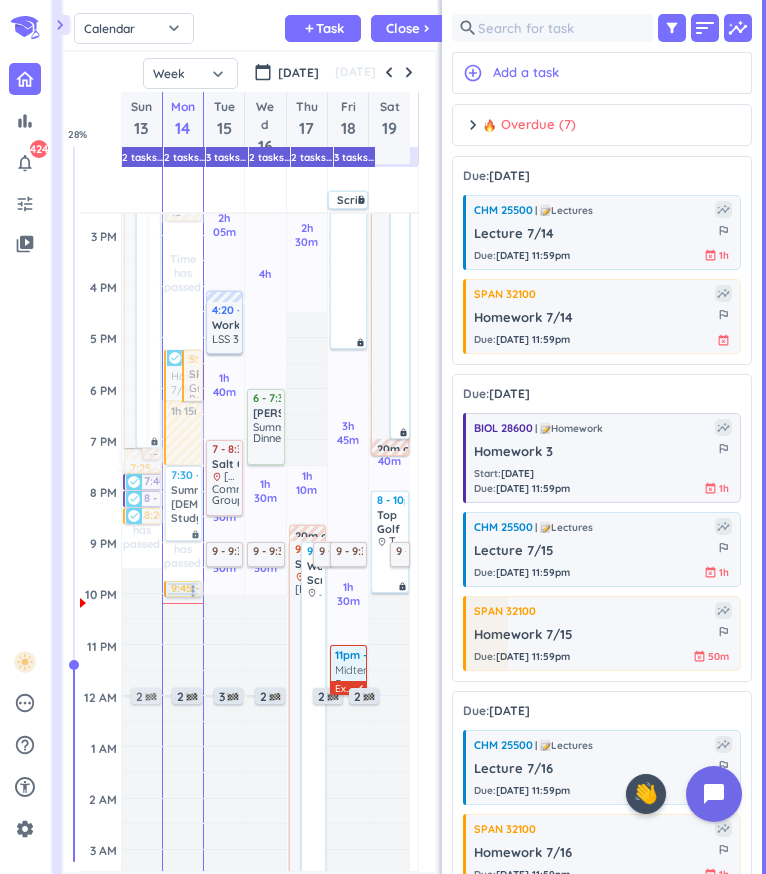 click at bounding box center (183, 589) 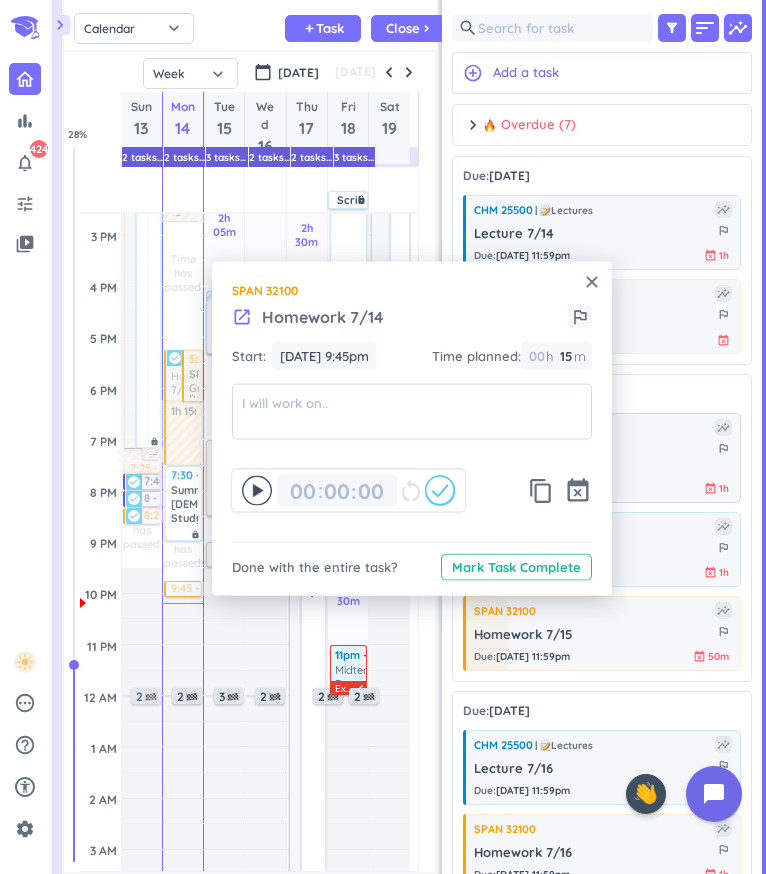 click 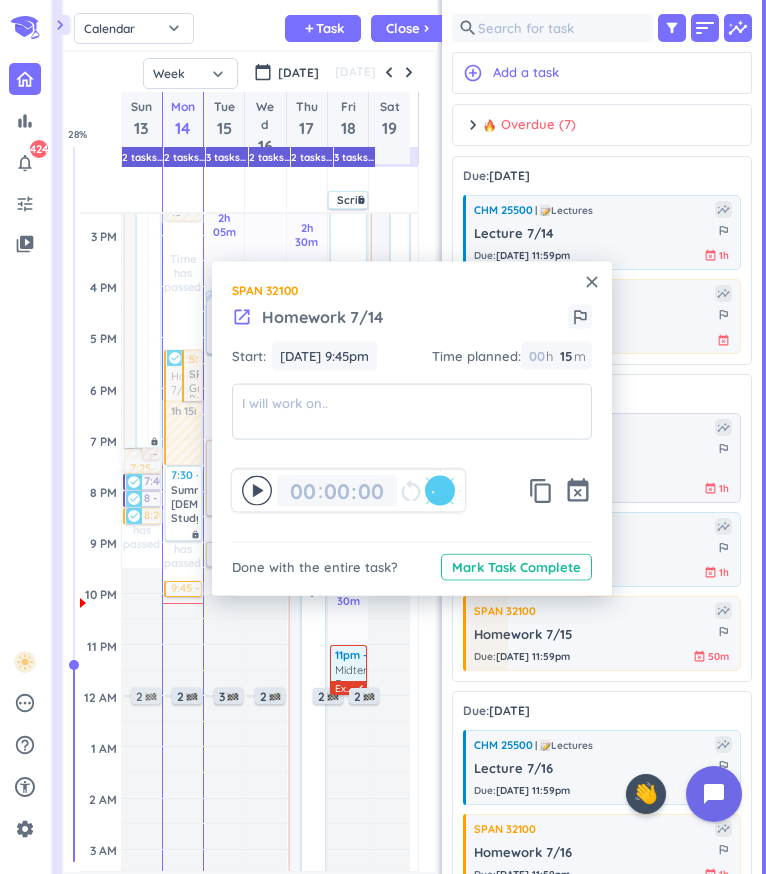 click on "close" at bounding box center [592, 282] 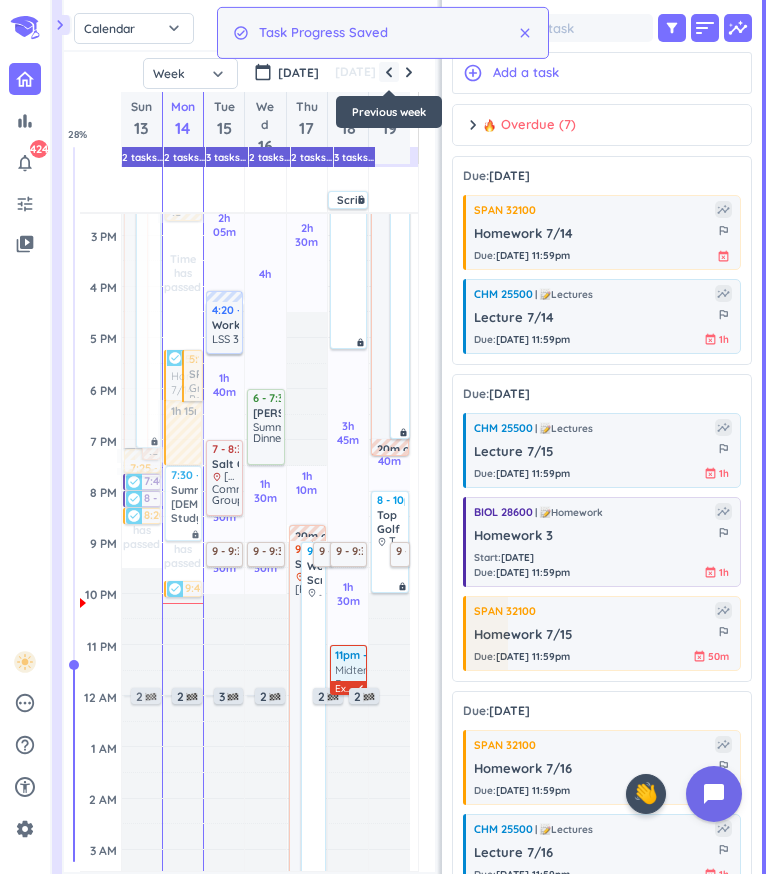 click at bounding box center (389, 72) 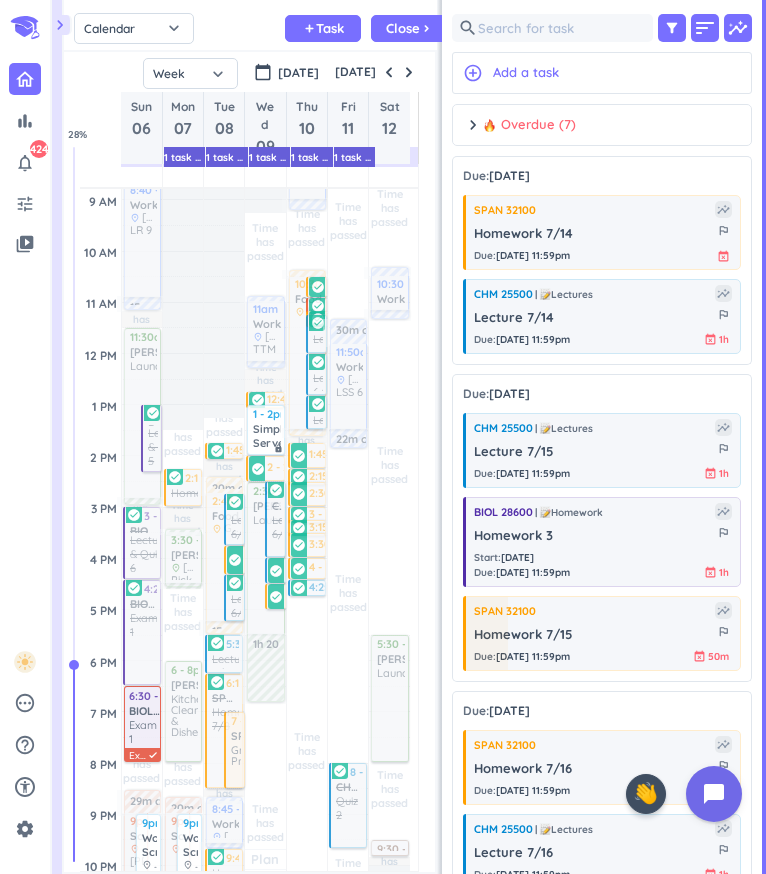 scroll, scrollTop: 246, scrollLeft: 0, axis: vertical 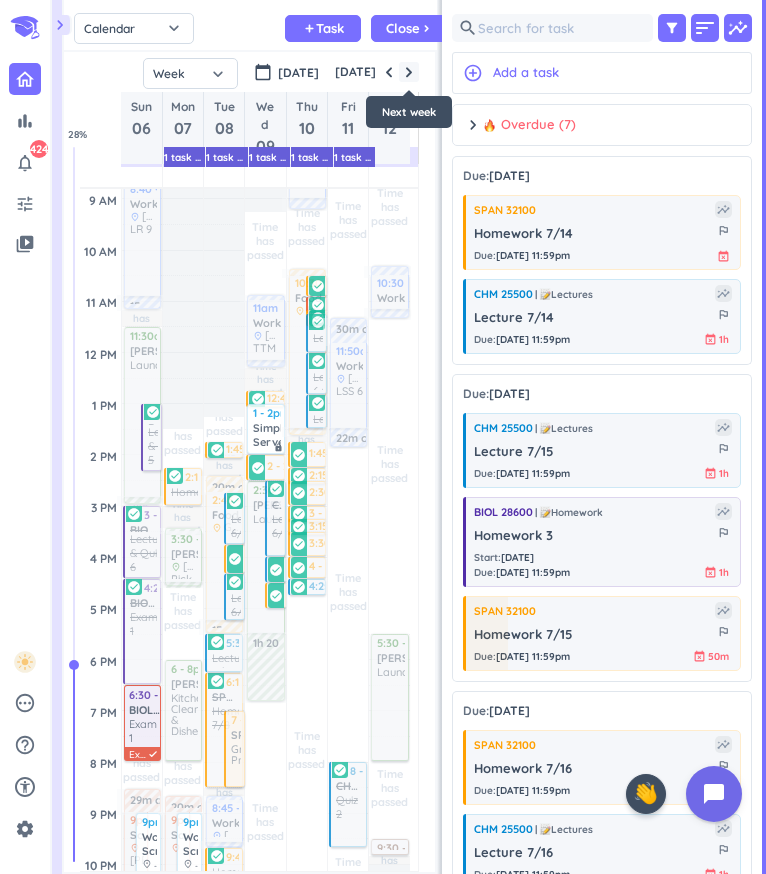 click at bounding box center [409, 72] 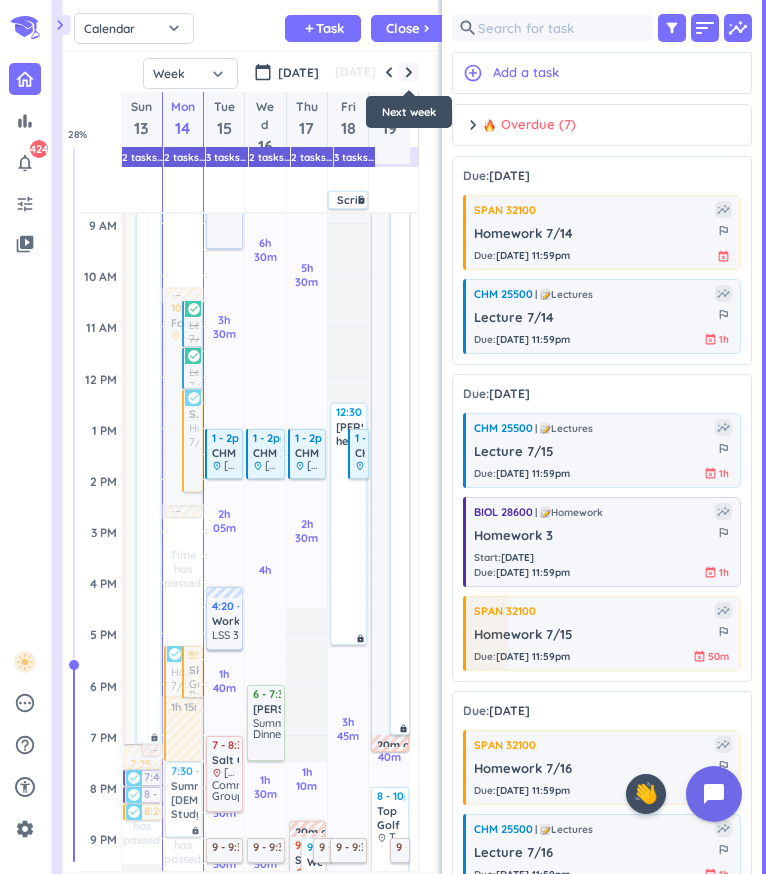 scroll, scrollTop: 104, scrollLeft: 0, axis: vertical 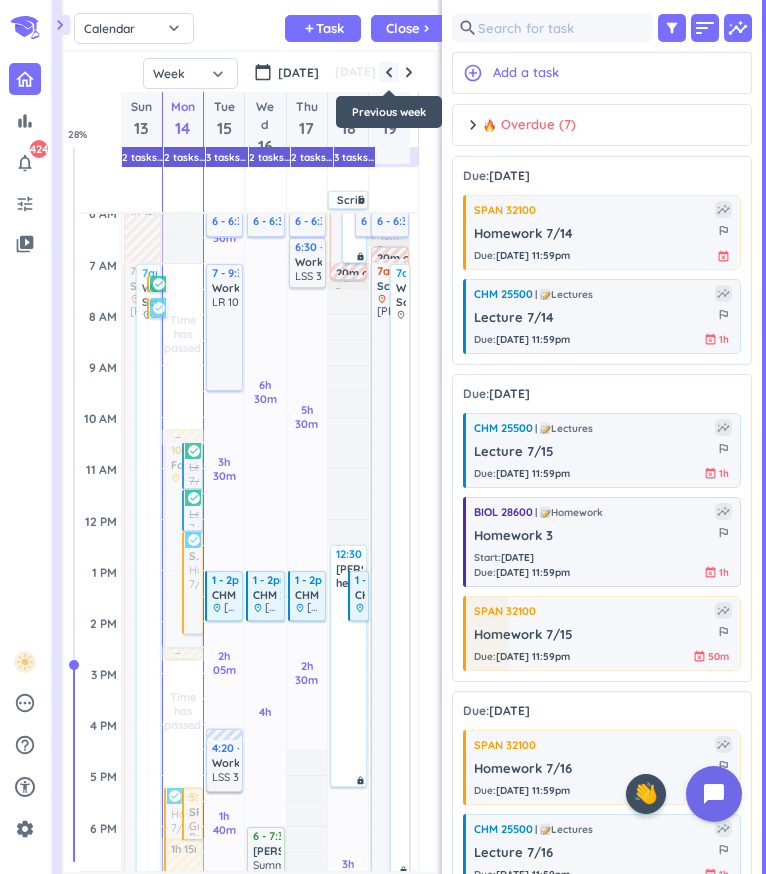 click at bounding box center [389, 72] 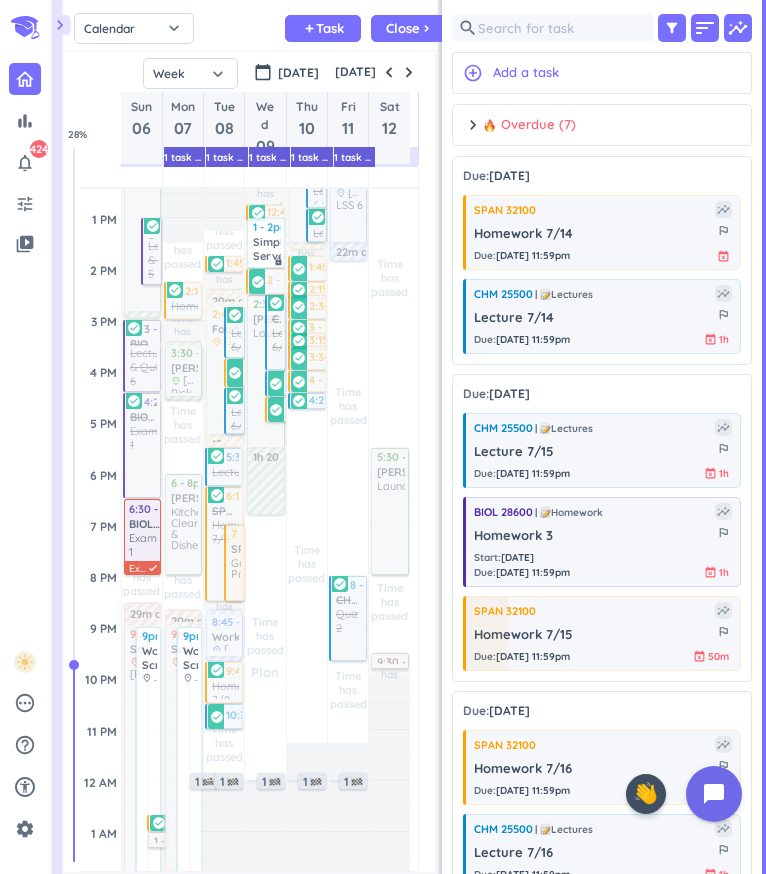 scroll, scrollTop: 435, scrollLeft: 0, axis: vertical 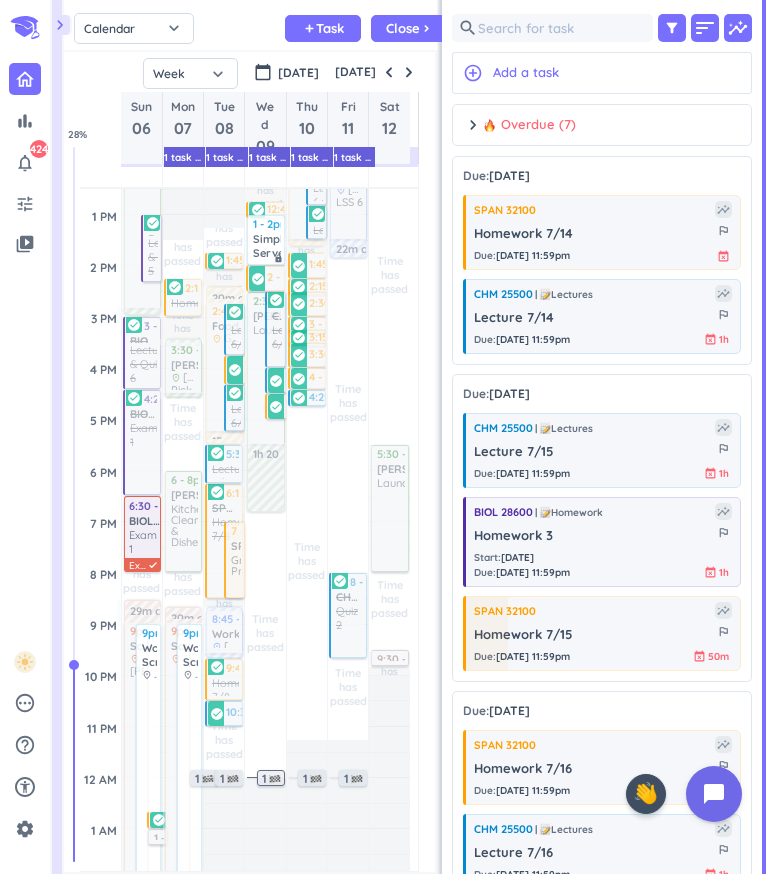 click on "1" at bounding box center (273, 779) 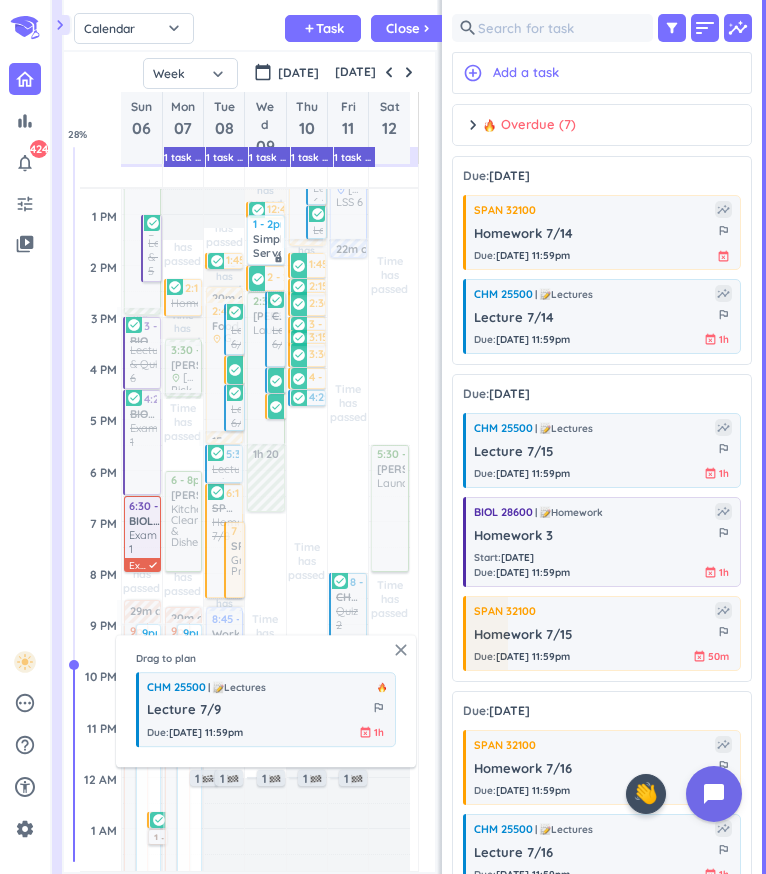 click on "close" at bounding box center [401, 650] 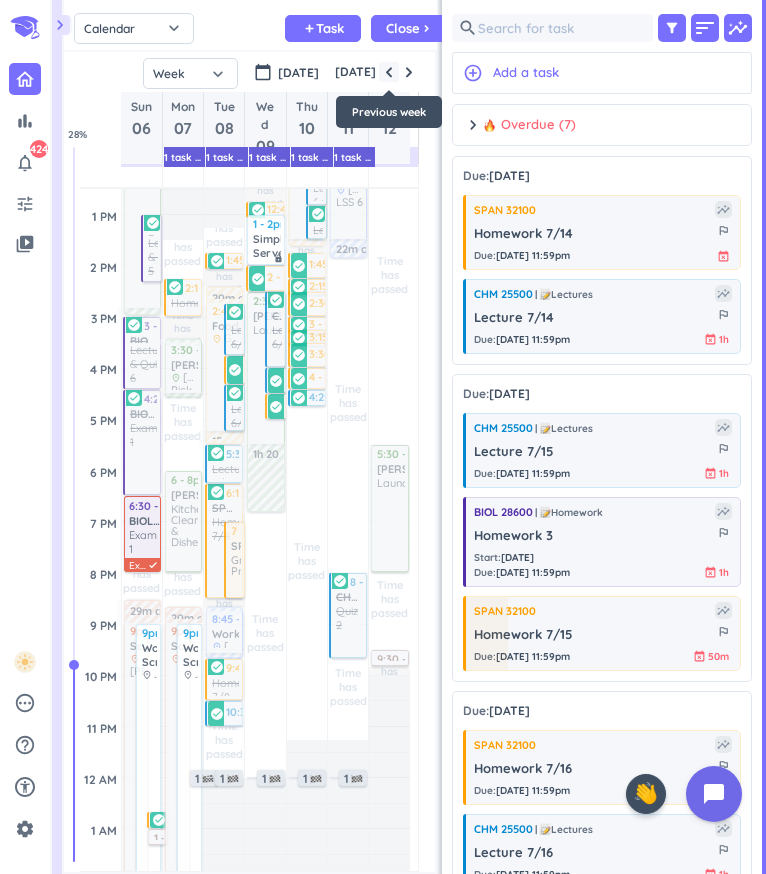 click at bounding box center (389, 72) 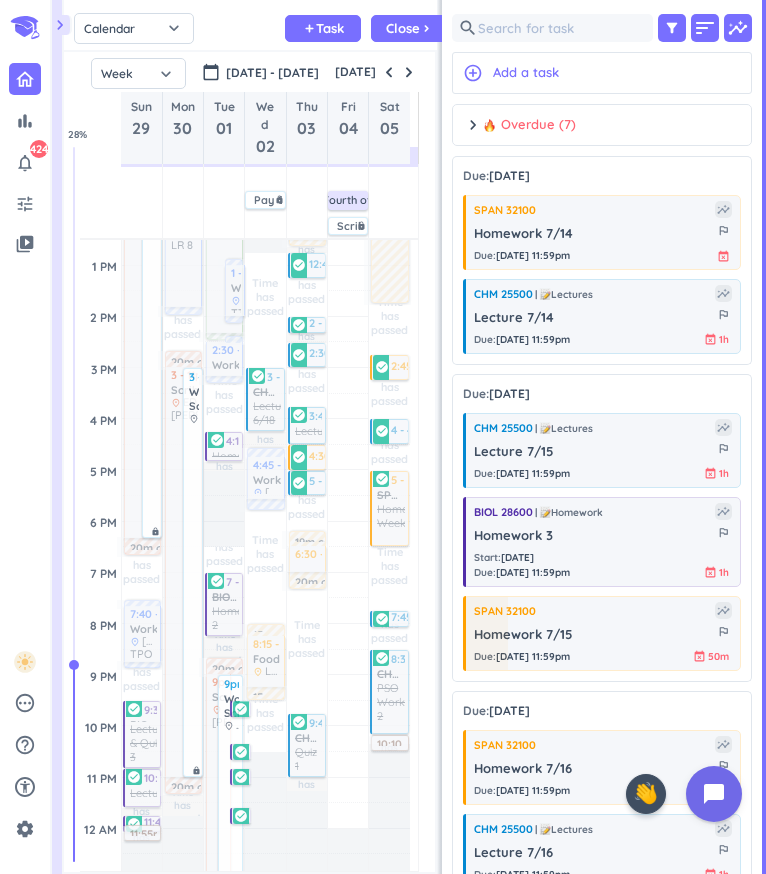 scroll, scrollTop: 104, scrollLeft: 0, axis: vertical 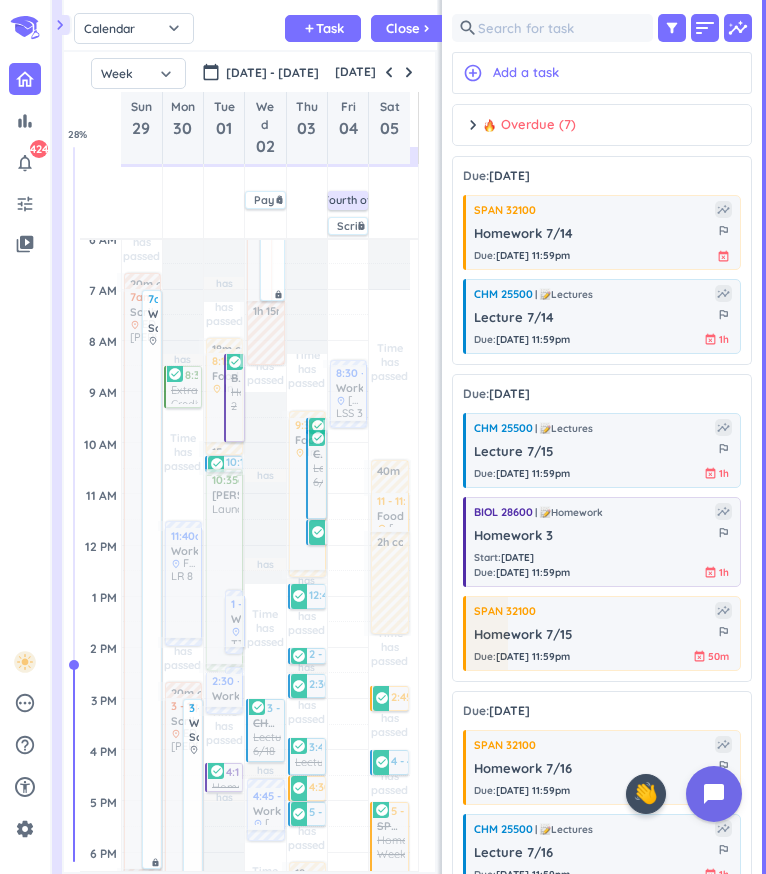 click on "[DATE]" at bounding box center [375, 72] 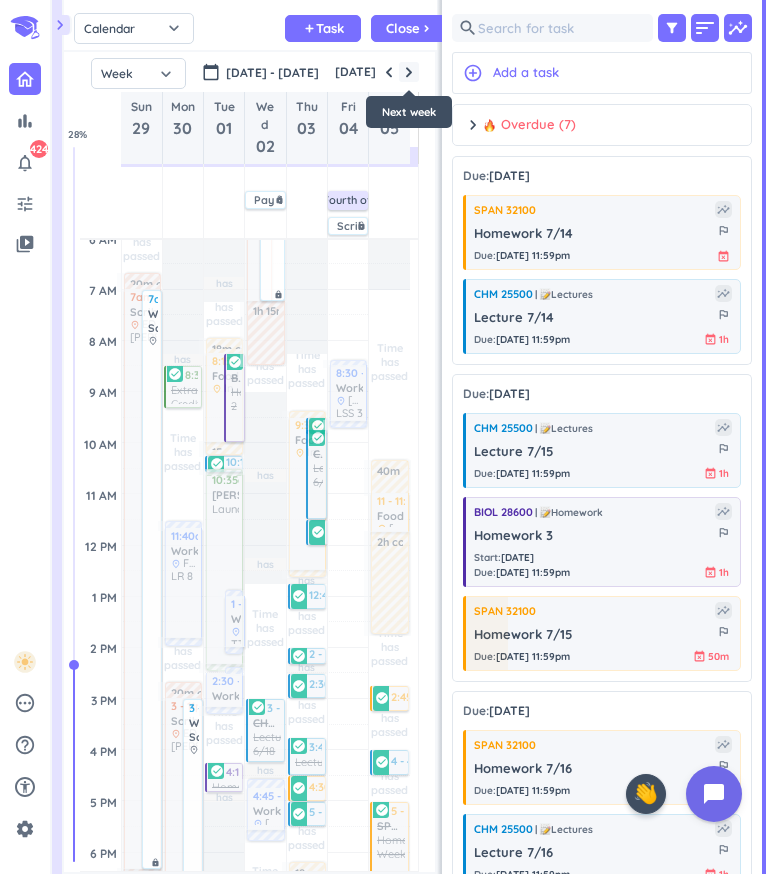 click at bounding box center [409, 72] 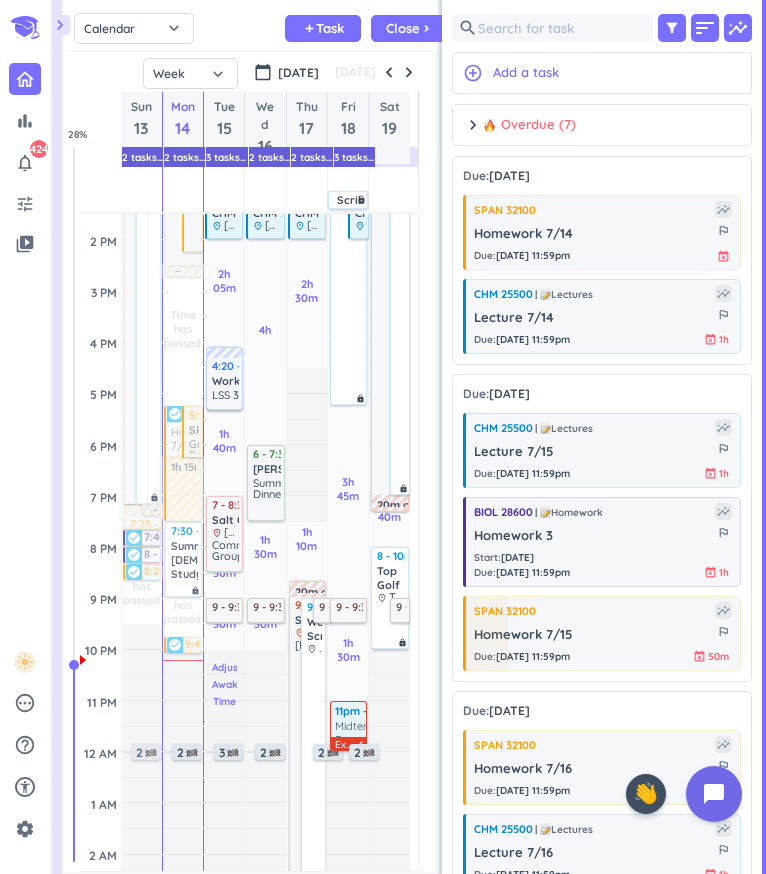 scroll, scrollTop: 490, scrollLeft: 0, axis: vertical 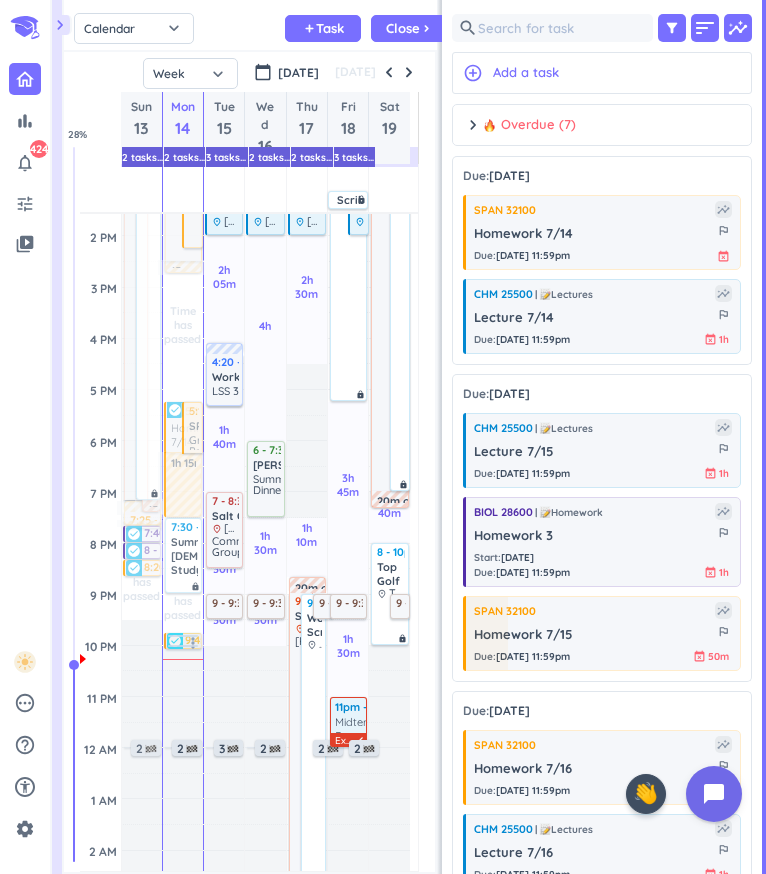click on "check_circle" at bounding box center (175, 641) 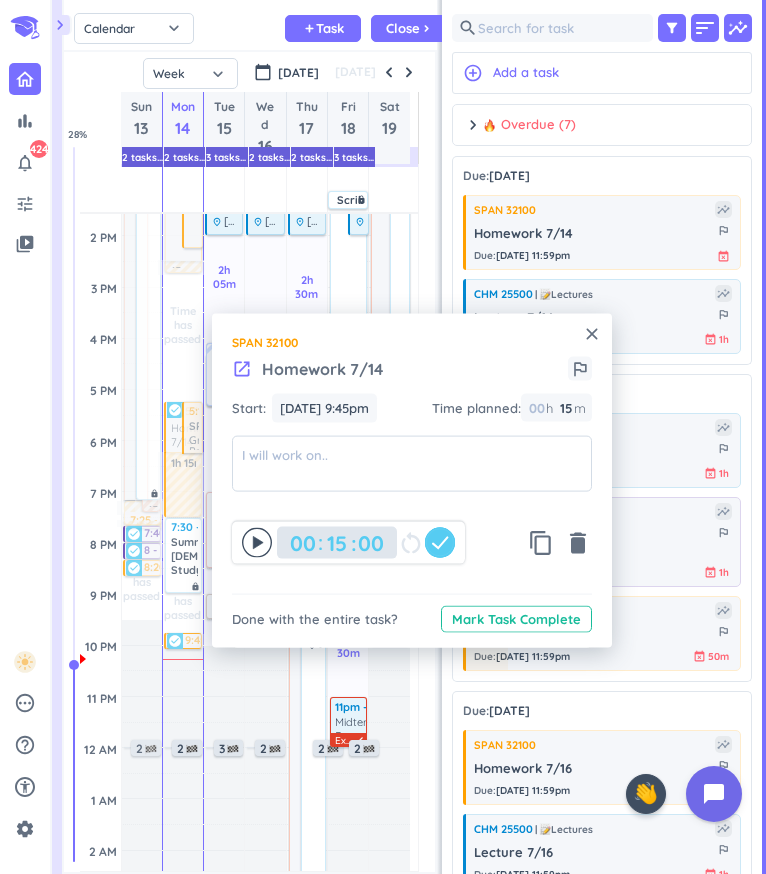click on "15" at bounding box center (334, 543) 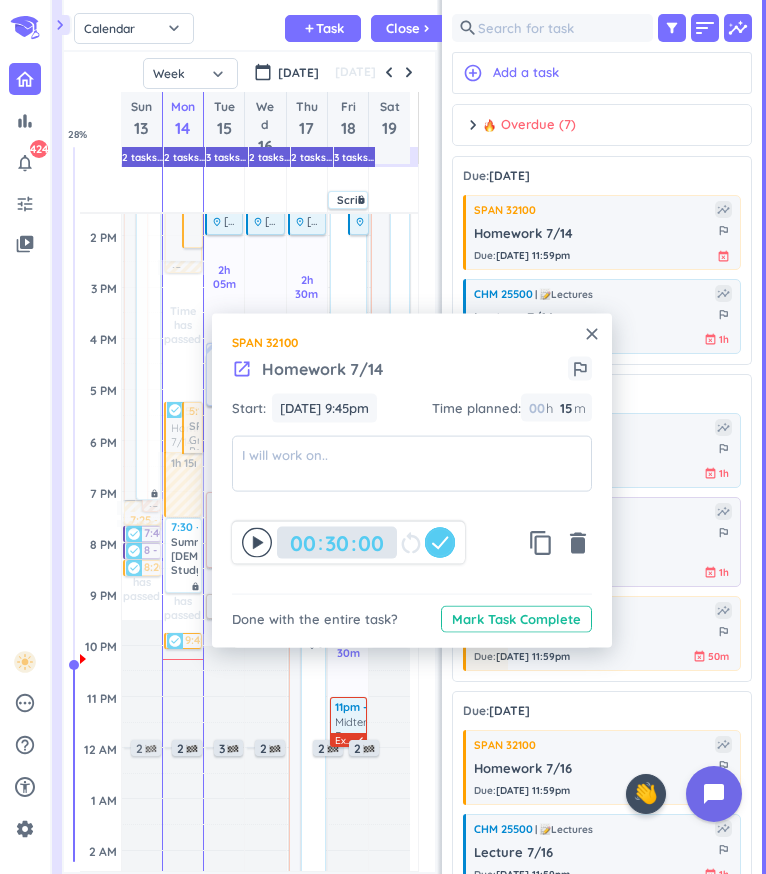 click on "30" at bounding box center [334, 543] 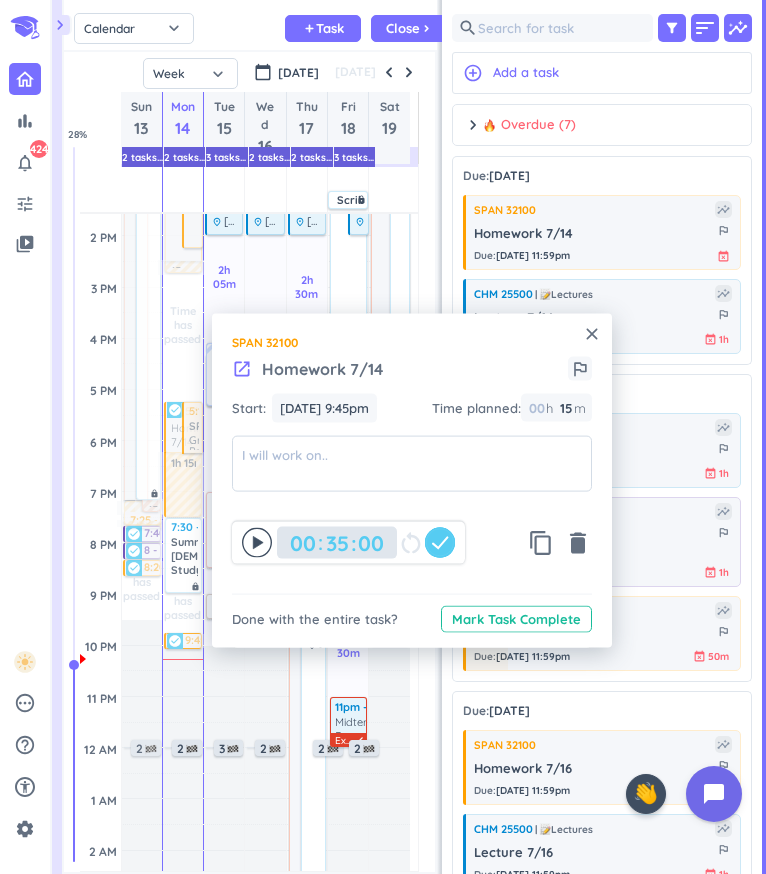 type on "35" 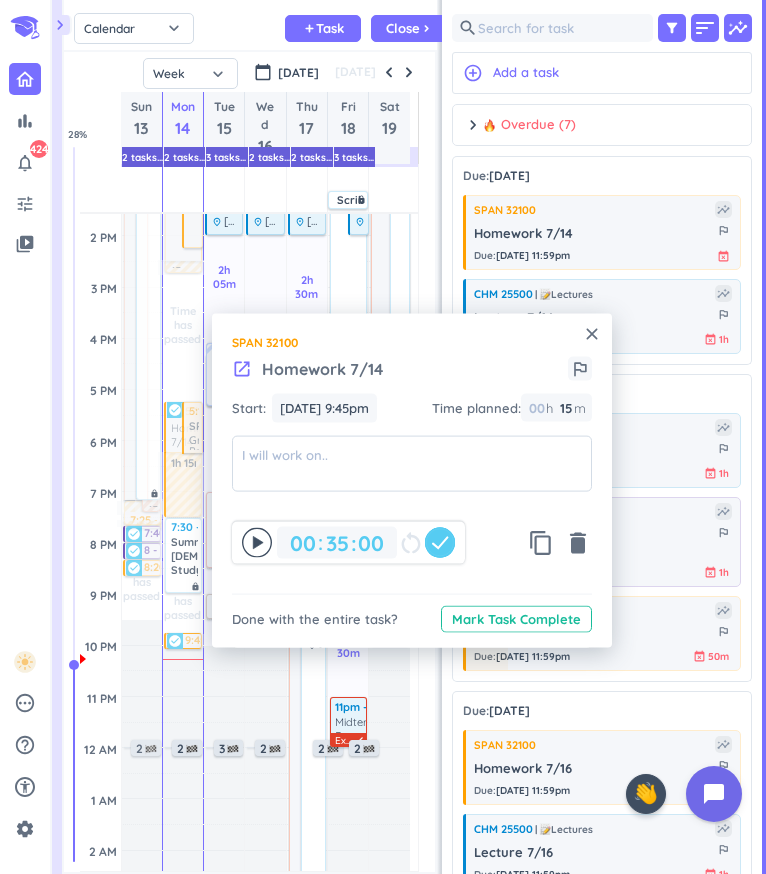 click on "close SPAN 32100 launch Homework 7/14 outlined_flag Start: [DATE] 9:45pm [DATE] 9:45pm Time planned : 00 h 15 15 00 m 00 00 00 35 35 00 : 00 restart_alt content_copy delete Done with the entire task? Mark Task Complete" at bounding box center [412, 481] 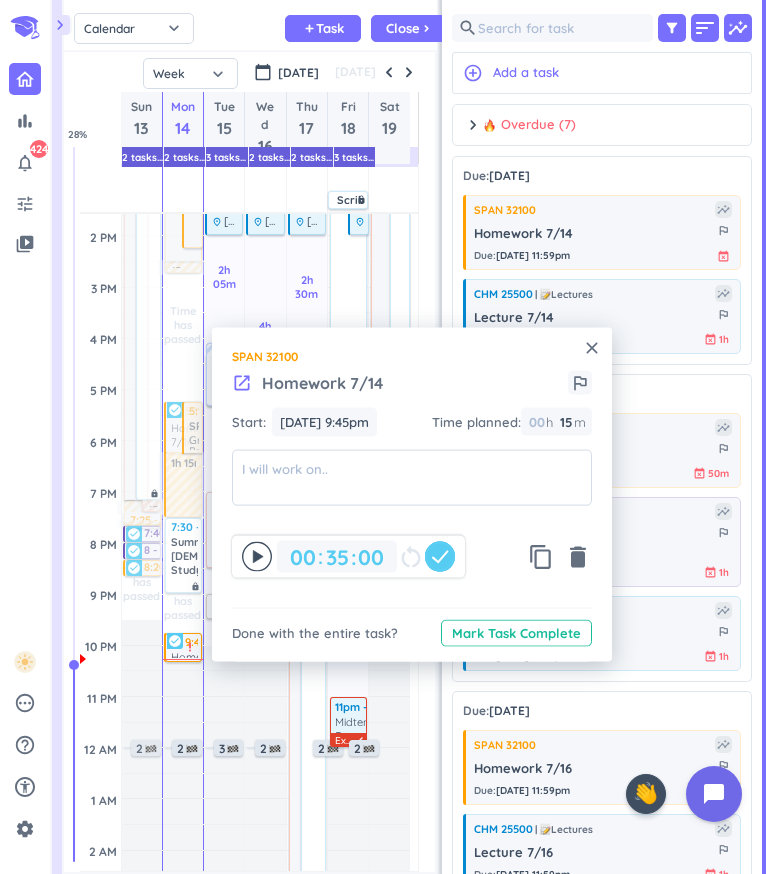 click on "close" at bounding box center [592, 348] 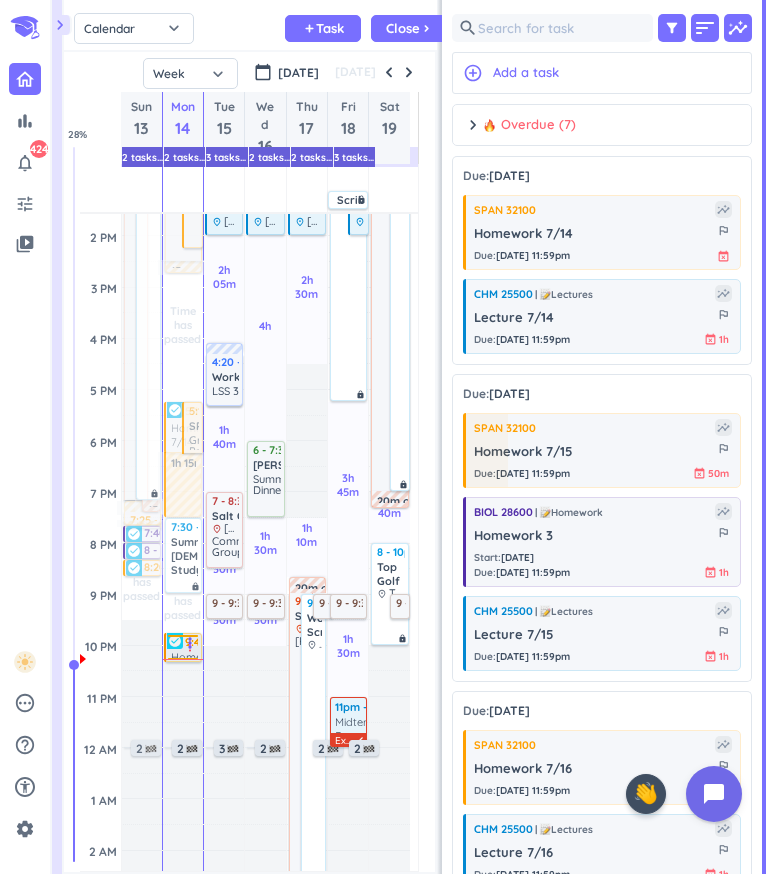 click on "priority_high" at bounding box center [190, 647] 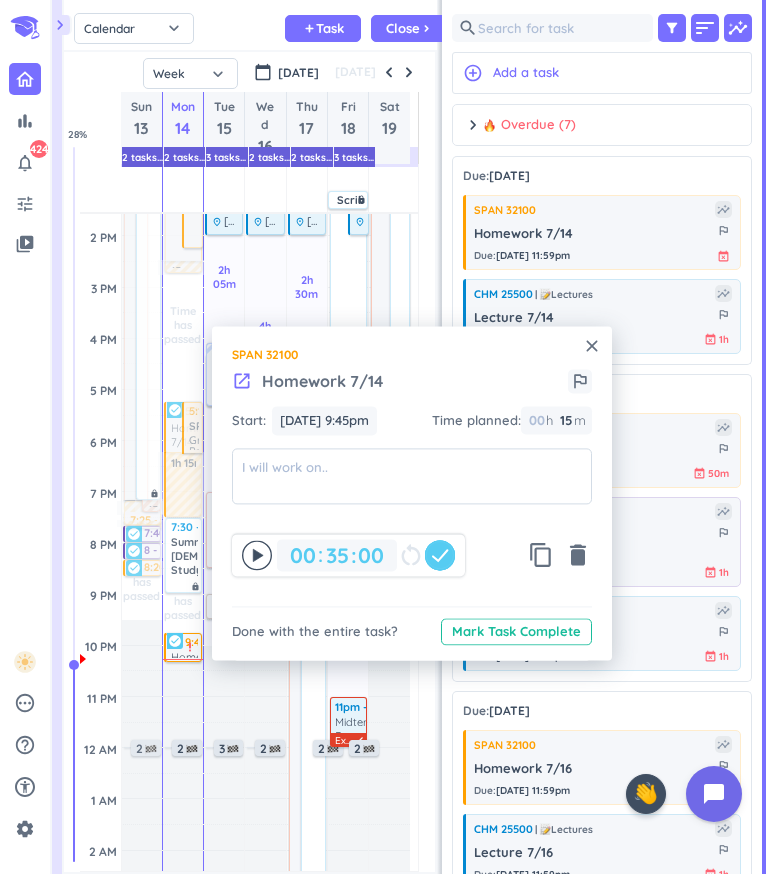click on "bar_chart notifications_none 424 tune video_library pending help_outline settings" at bounding box center (25, 449) 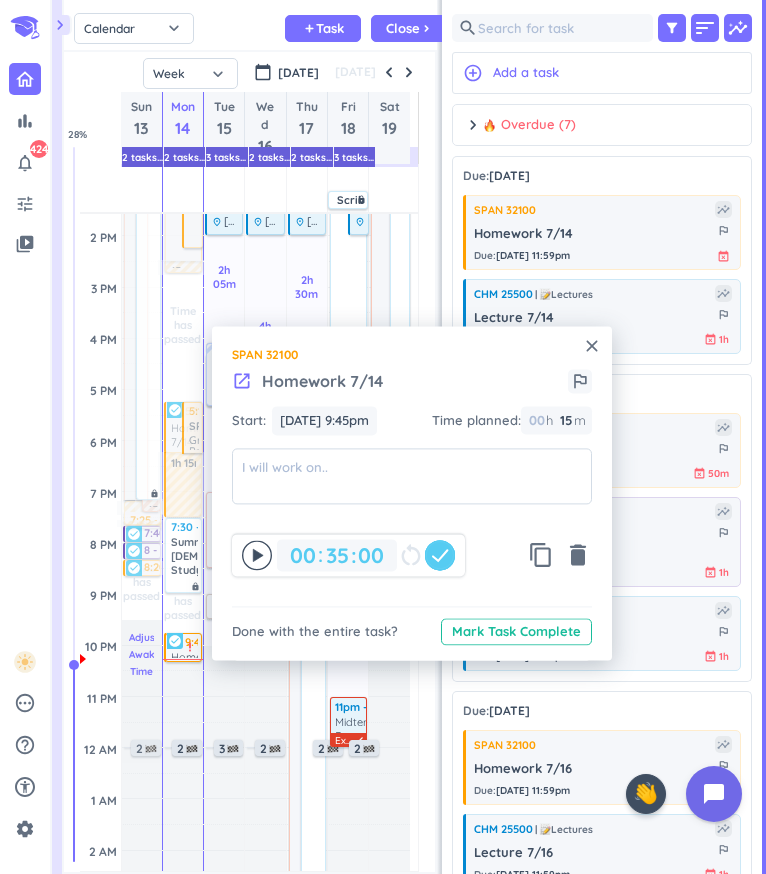 click on "Adjust Awake Time" at bounding box center [145, 654] 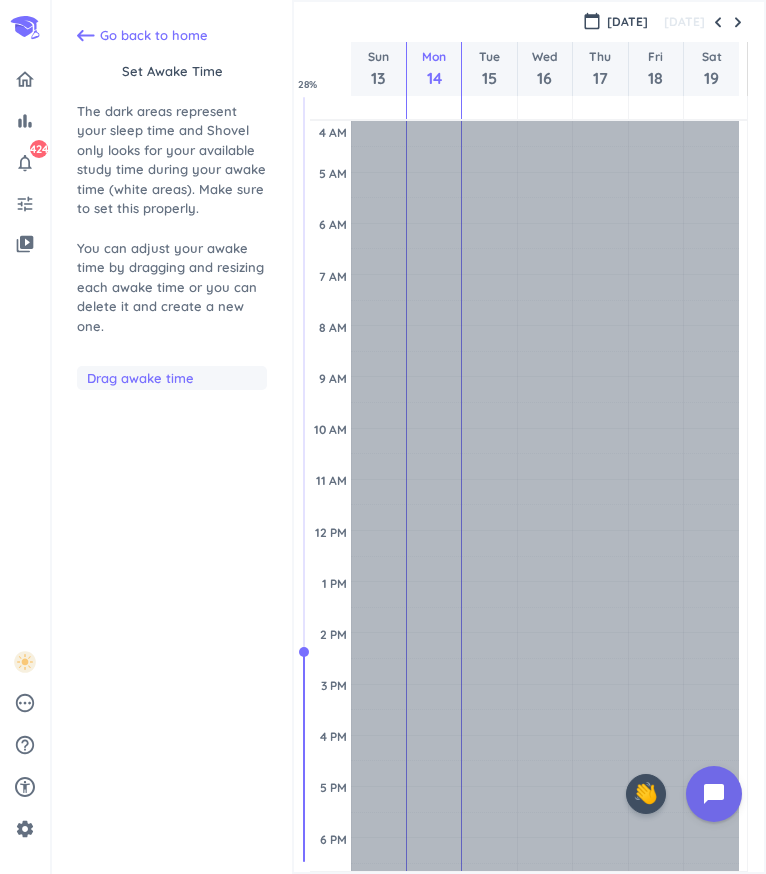 scroll, scrollTop: 104, scrollLeft: 0, axis: vertical 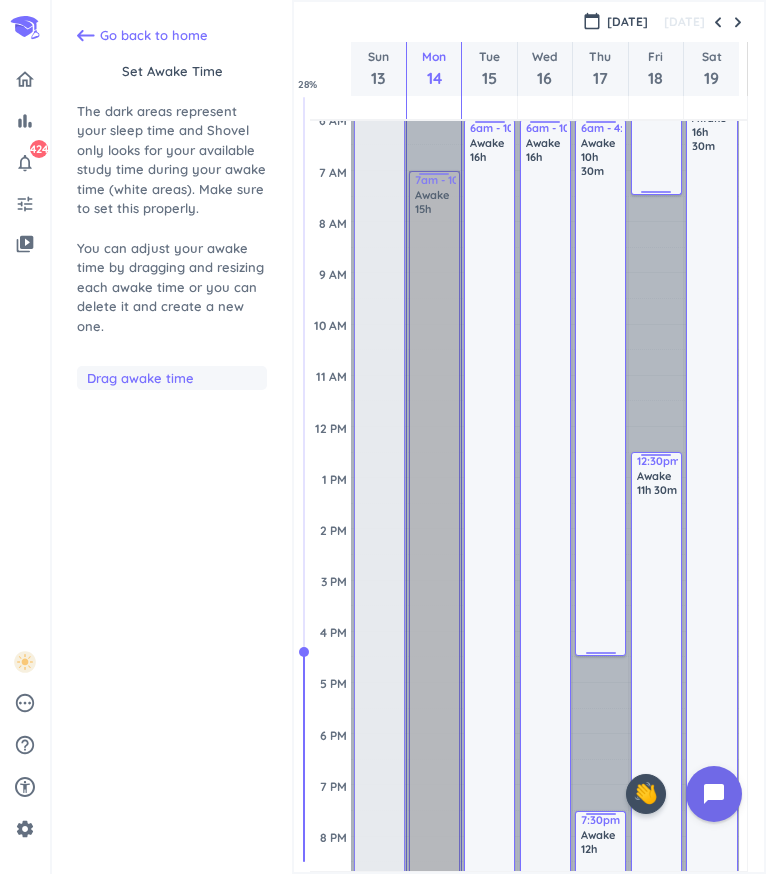 click on "7am - 10pm Awake   15h" at bounding box center (434, 554) 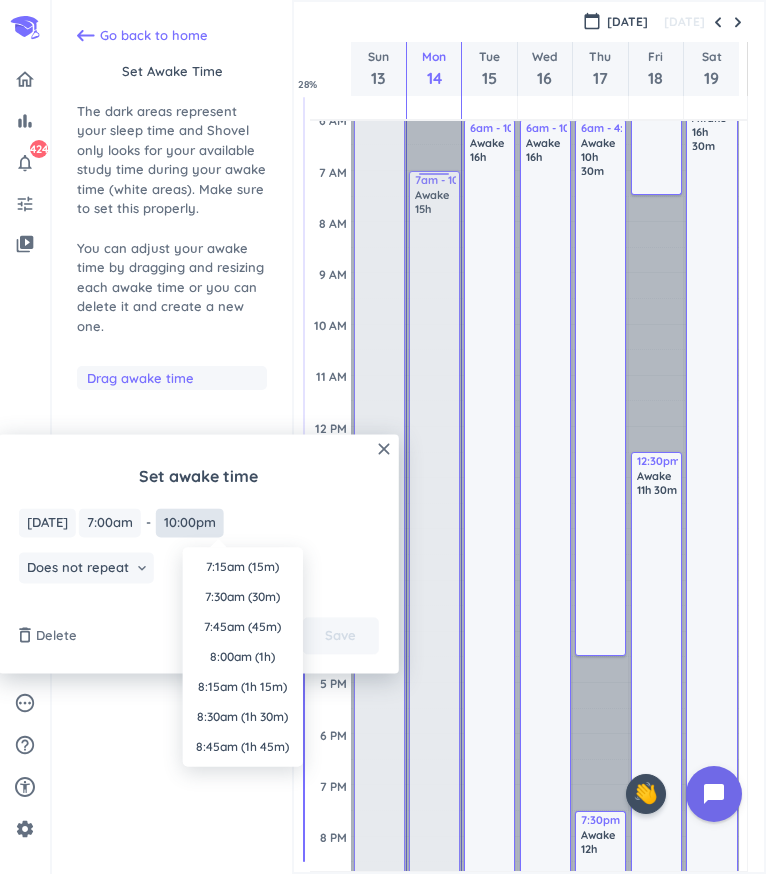 click on "10:00pm" at bounding box center [190, 522] 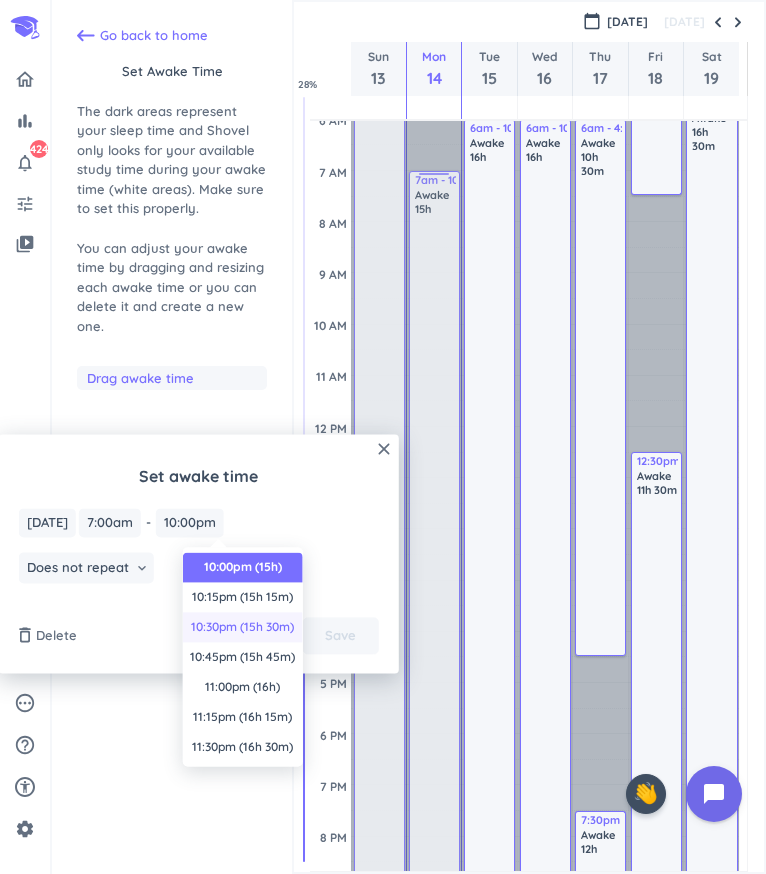 click on "10:30pm (15h 30m)" at bounding box center (243, 627) 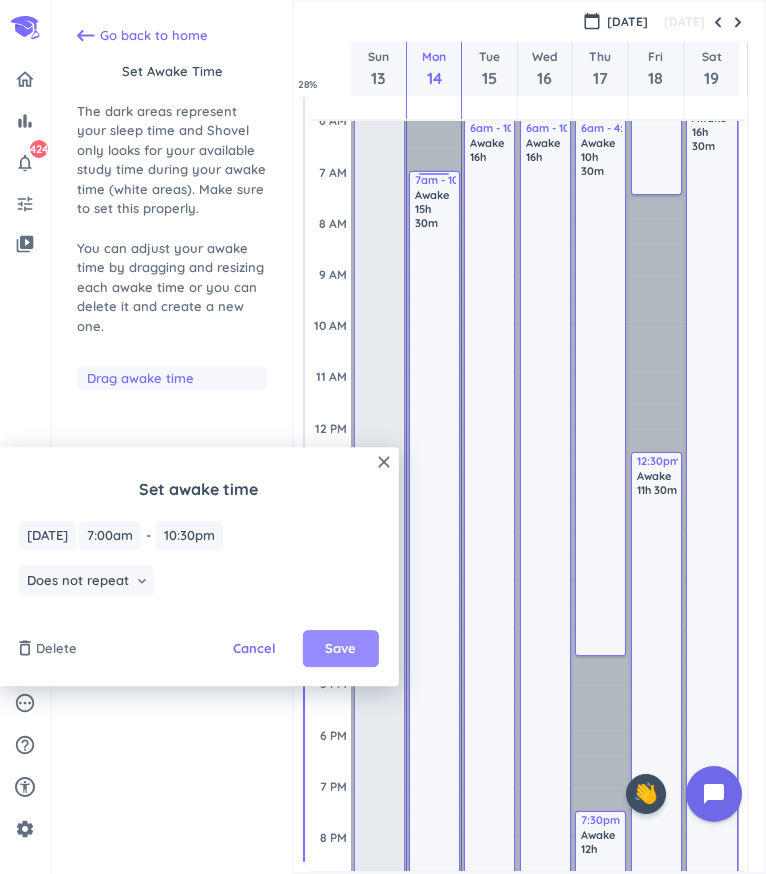 click on "Save" at bounding box center (341, 649) 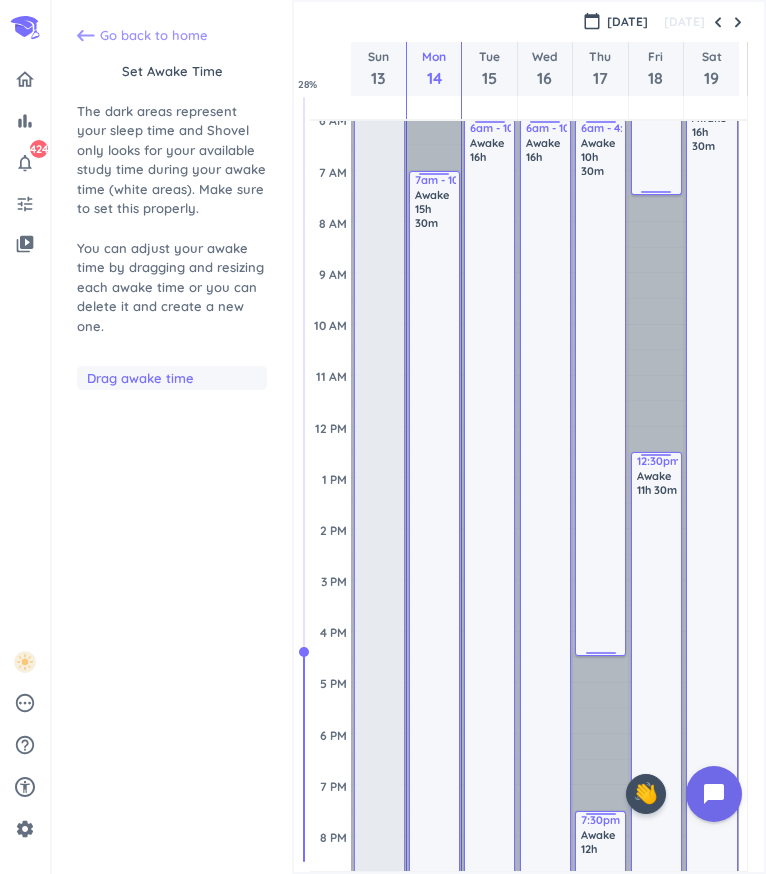 click on "Go back to home" at bounding box center [154, 36] 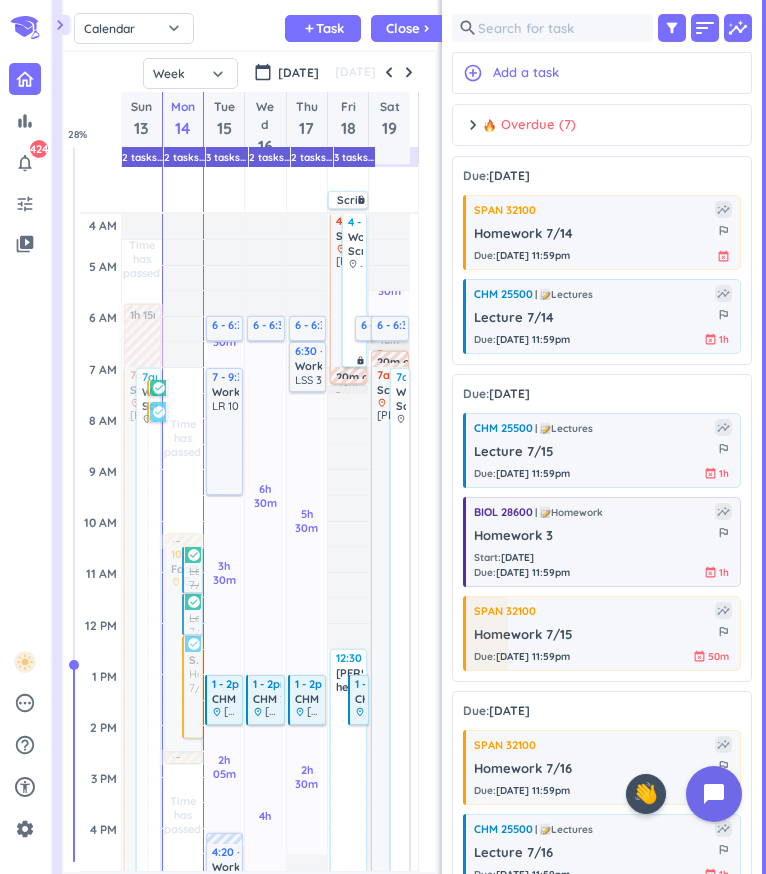 scroll, scrollTop: 9, scrollLeft: 8, axis: both 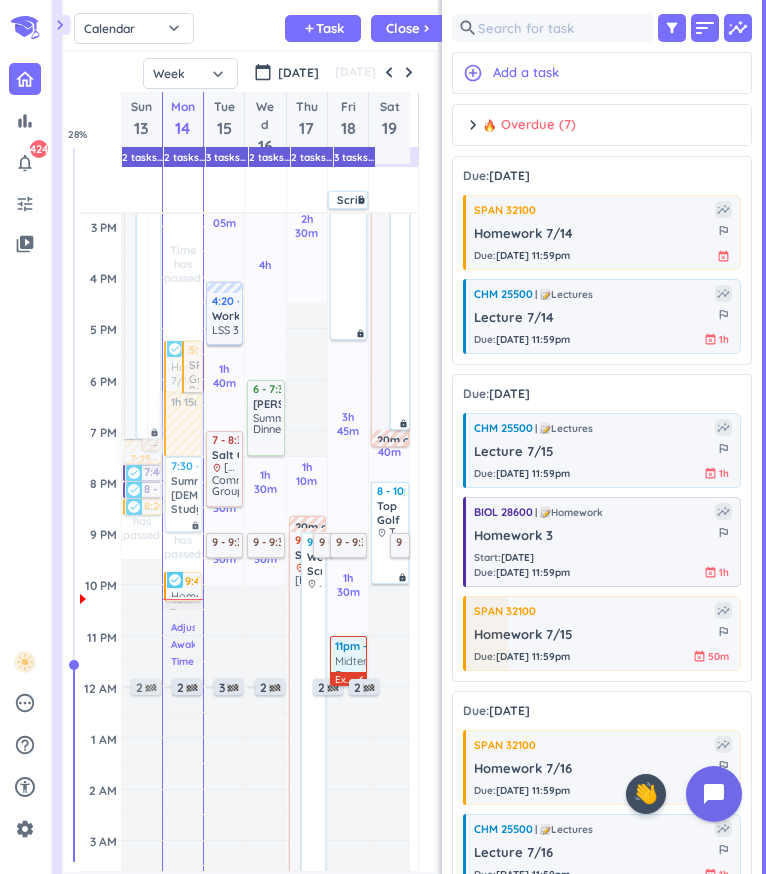 click on "Adjust Awake Time" at bounding box center [187, 644] 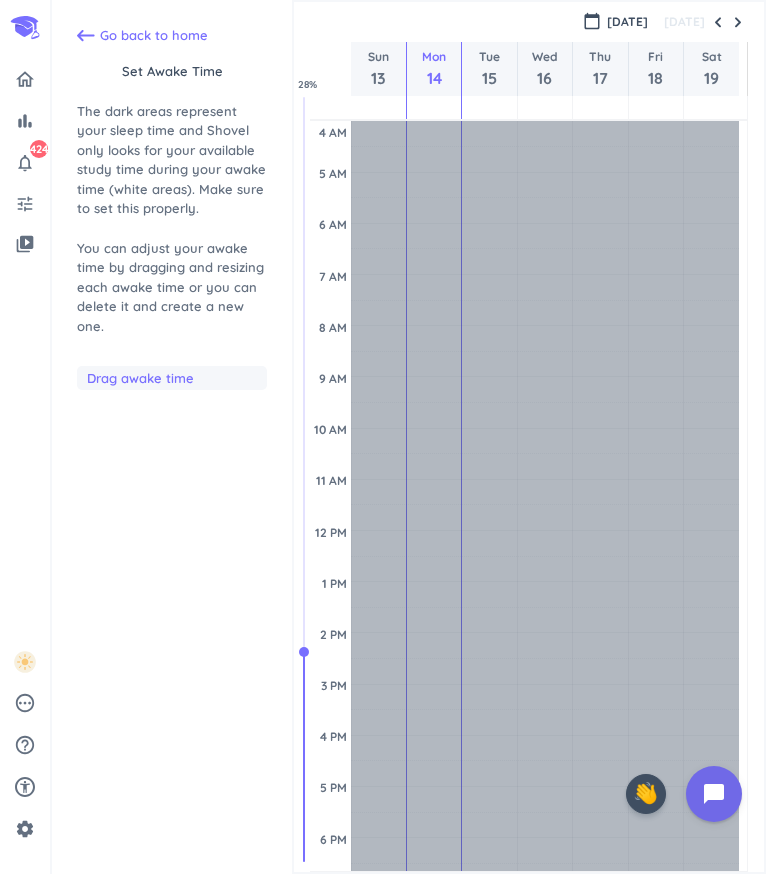 scroll, scrollTop: 104, scrollLeft: 0, axis: vertical 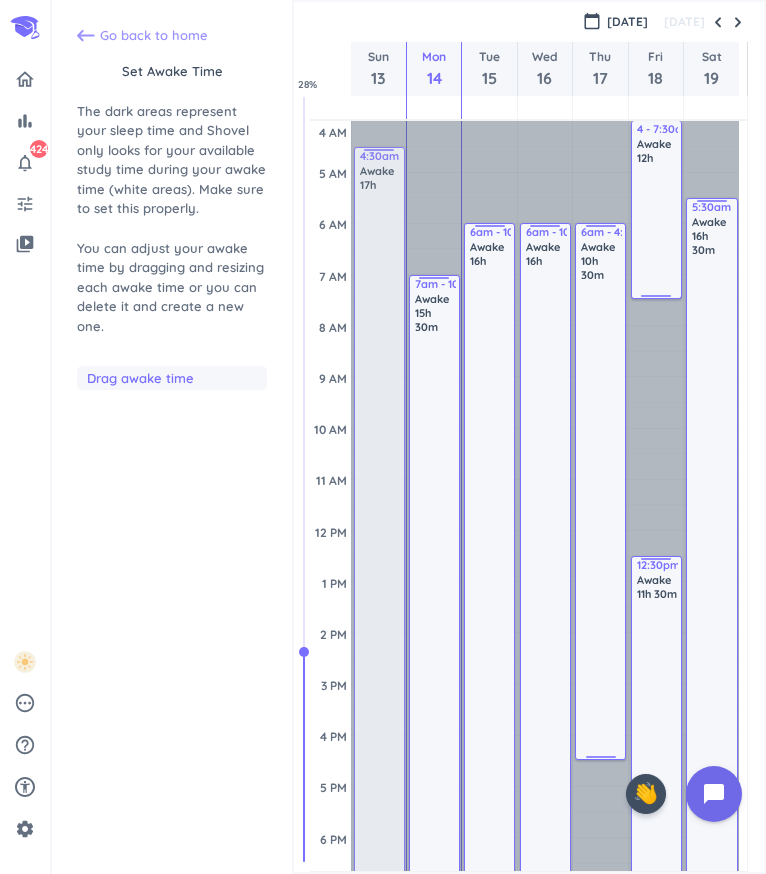 click on "Go back to home" at bounding box center [172, 36] 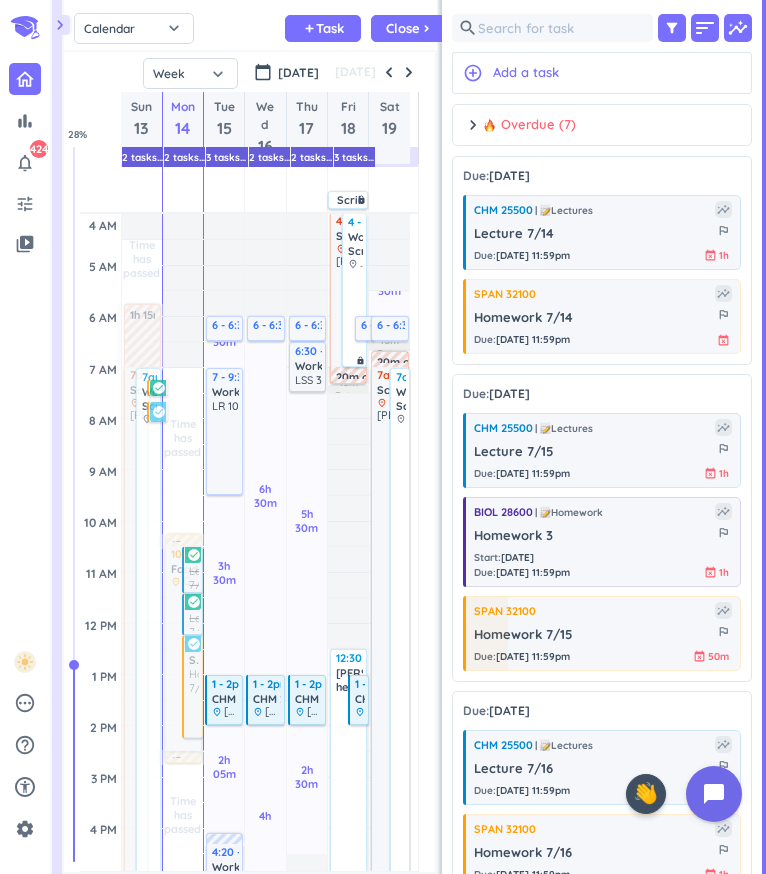 scroll, scrollTop: 9, scrollLeft: 8, axis: both 